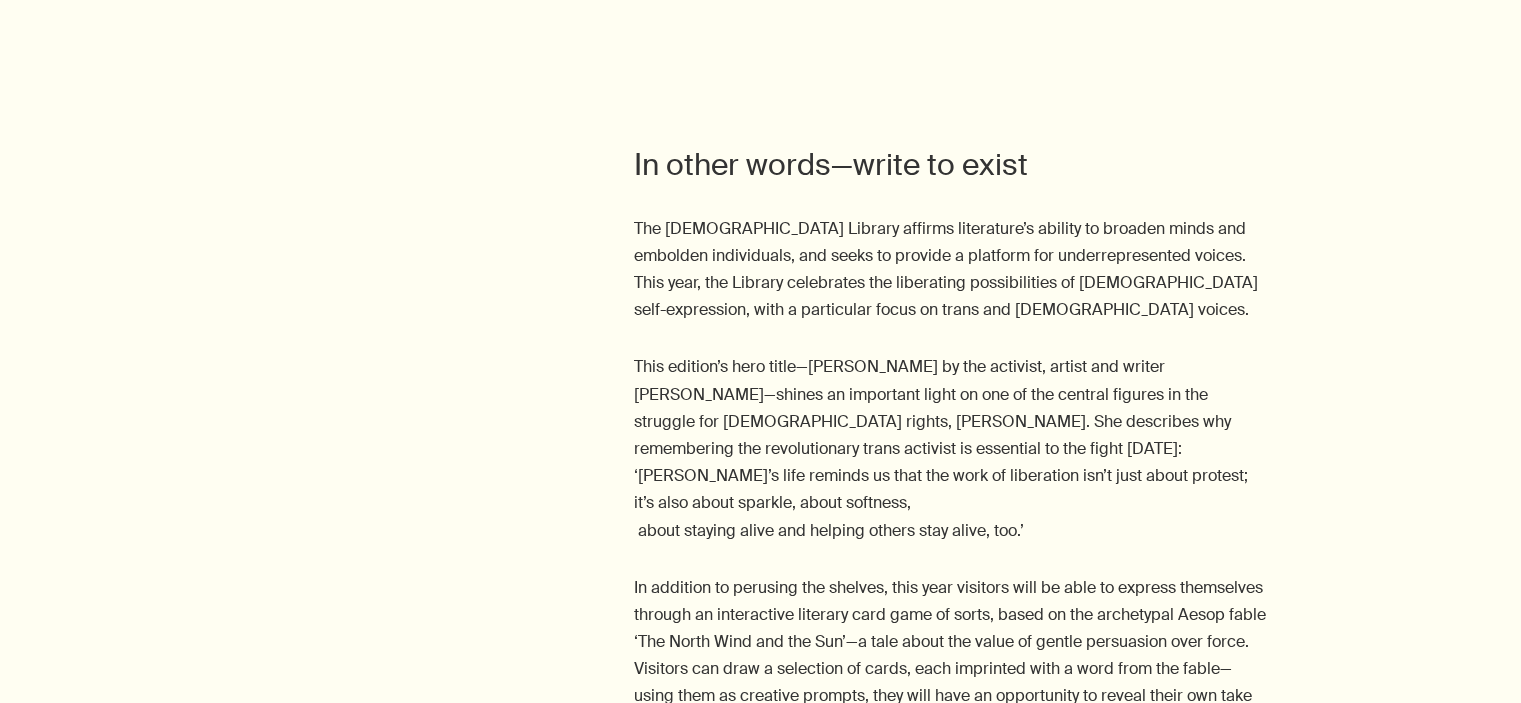 scroll, scrollTop: 922, scrollLeft: 0, axis: vertical 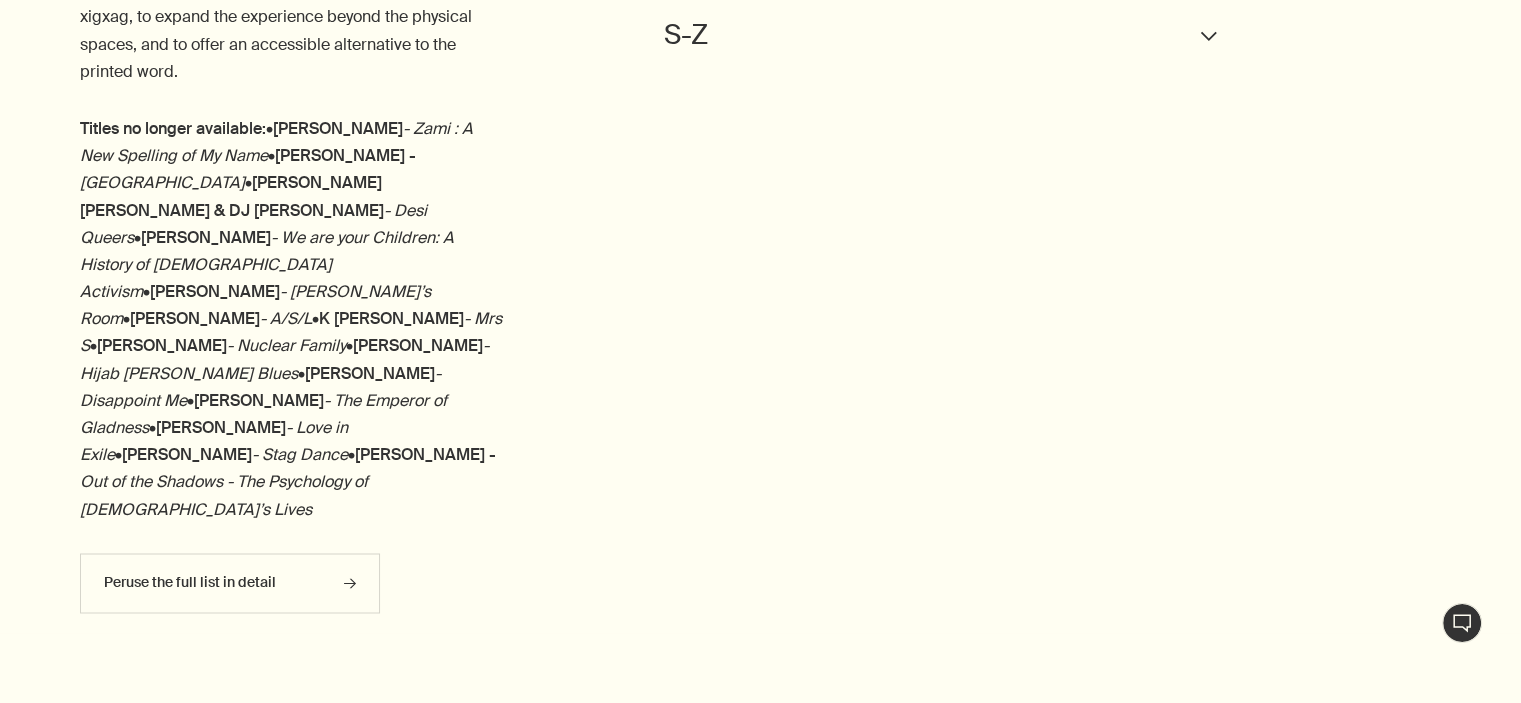 click on "A-E downArrow" at bounding box center [951, -285] 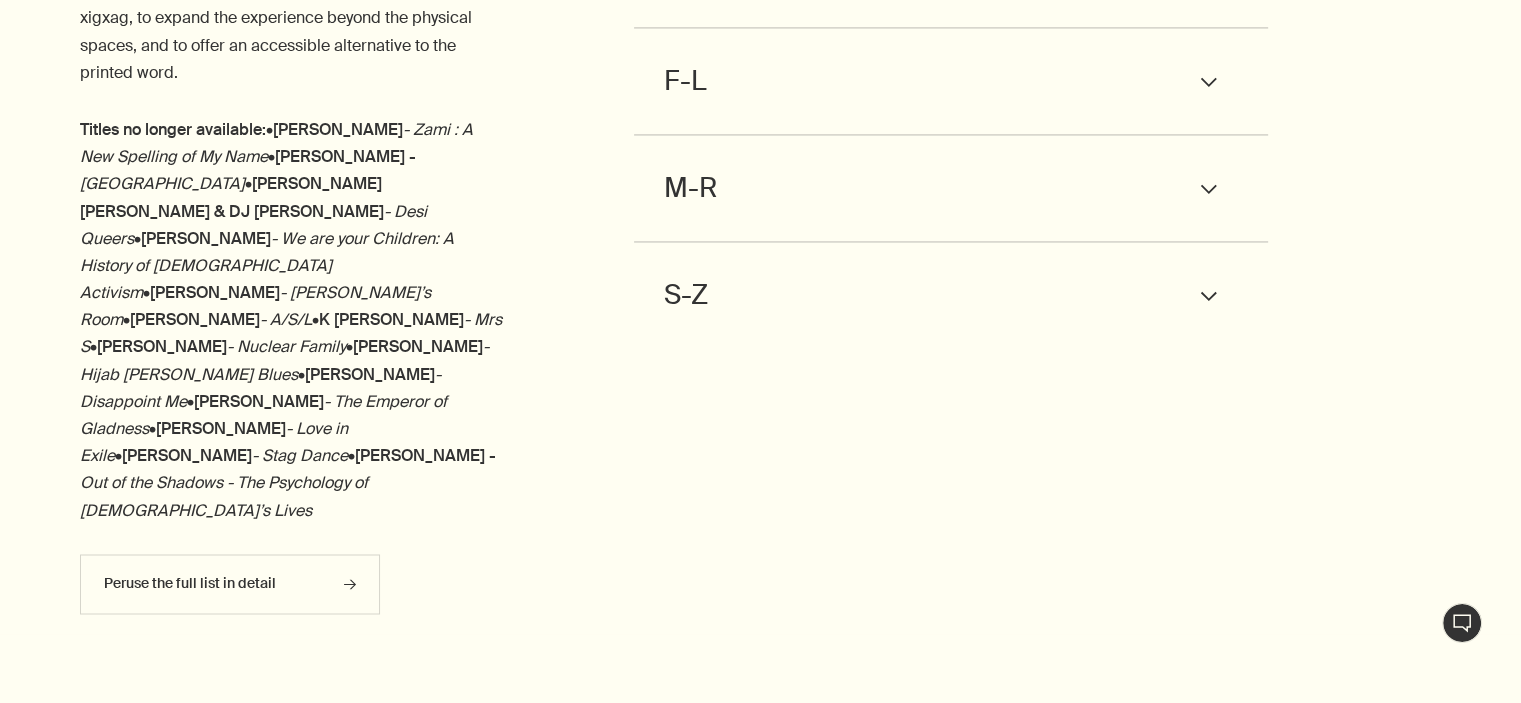 scroll, scrollTop: 3204, scrollLeft: 0, axis: vertical 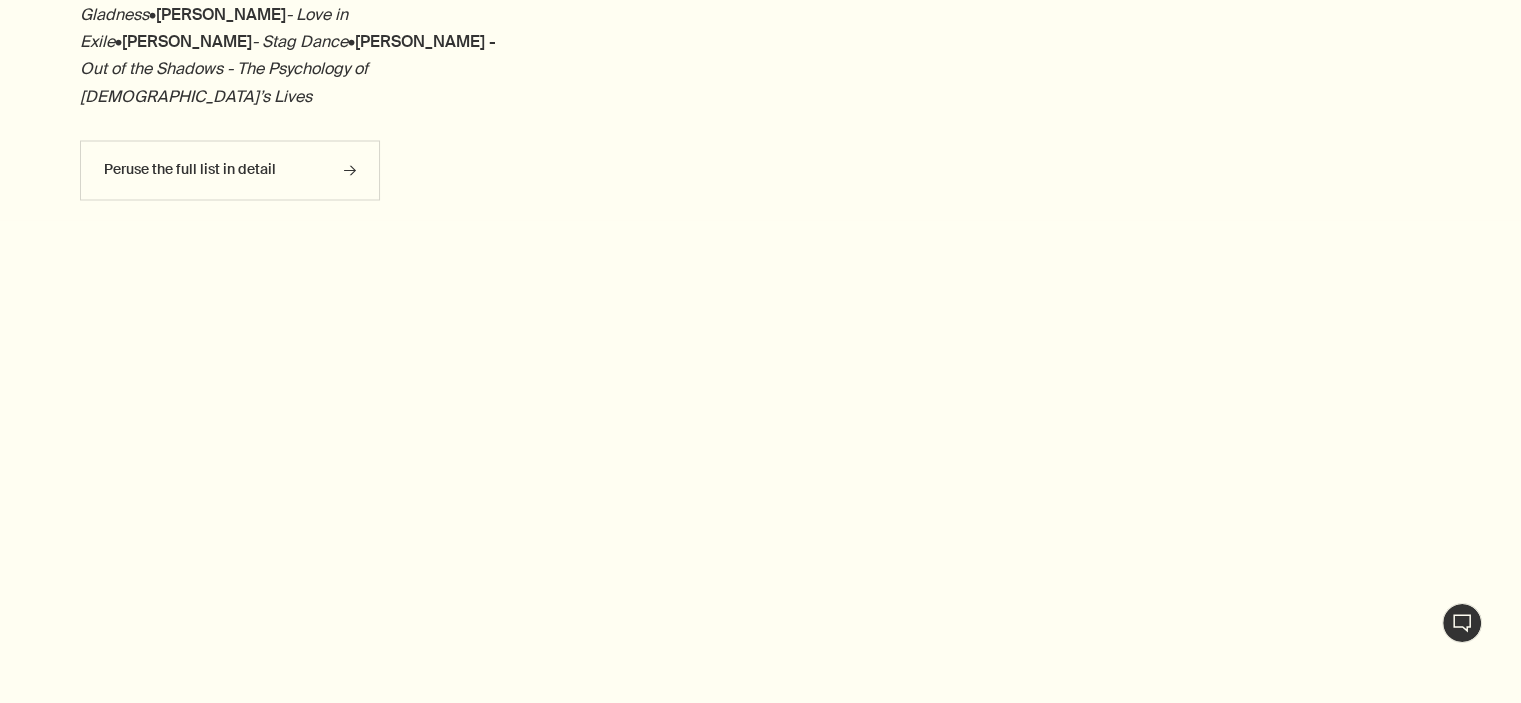 click on "F-L downArrow" at bounding box center (951, -333) 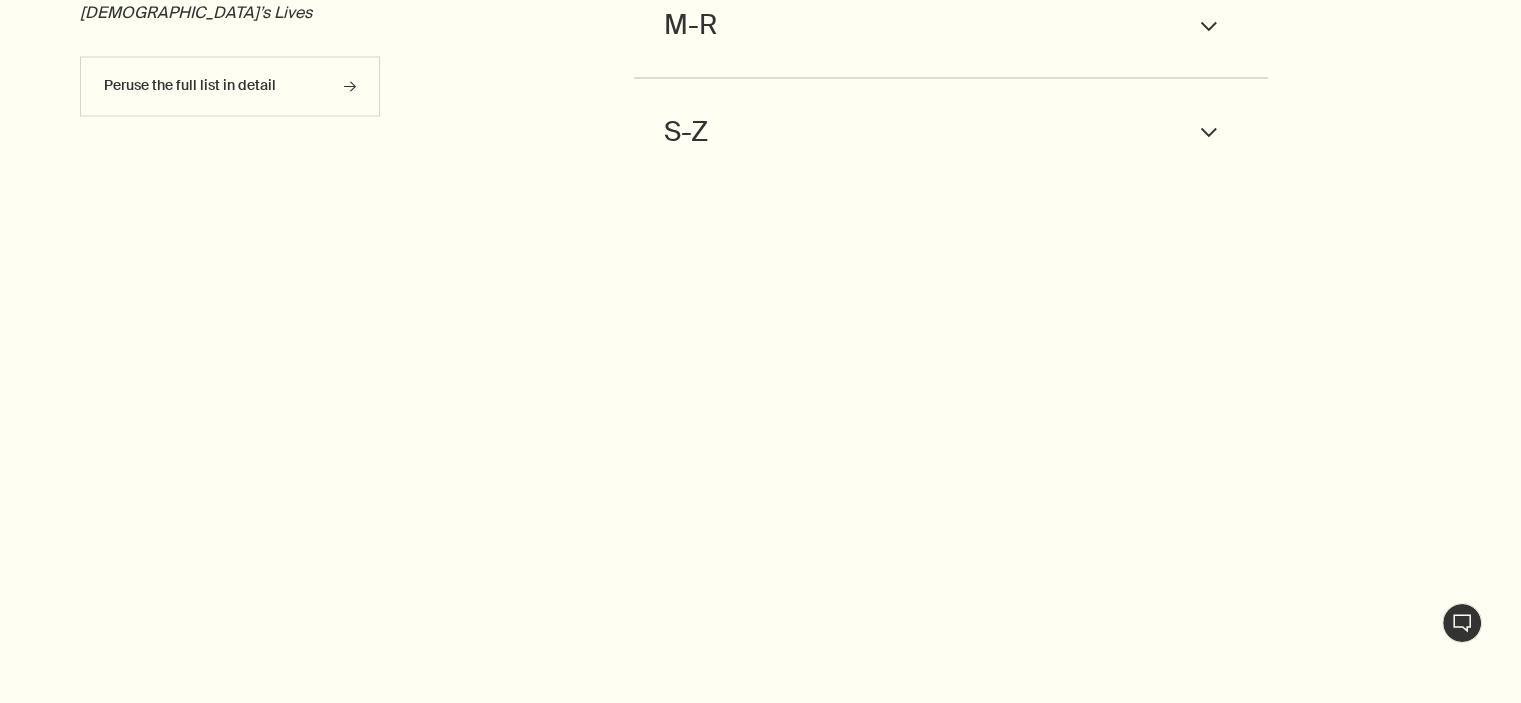 scroll, scrollTop: 3703, scrollLeft: 0, axis: vertical 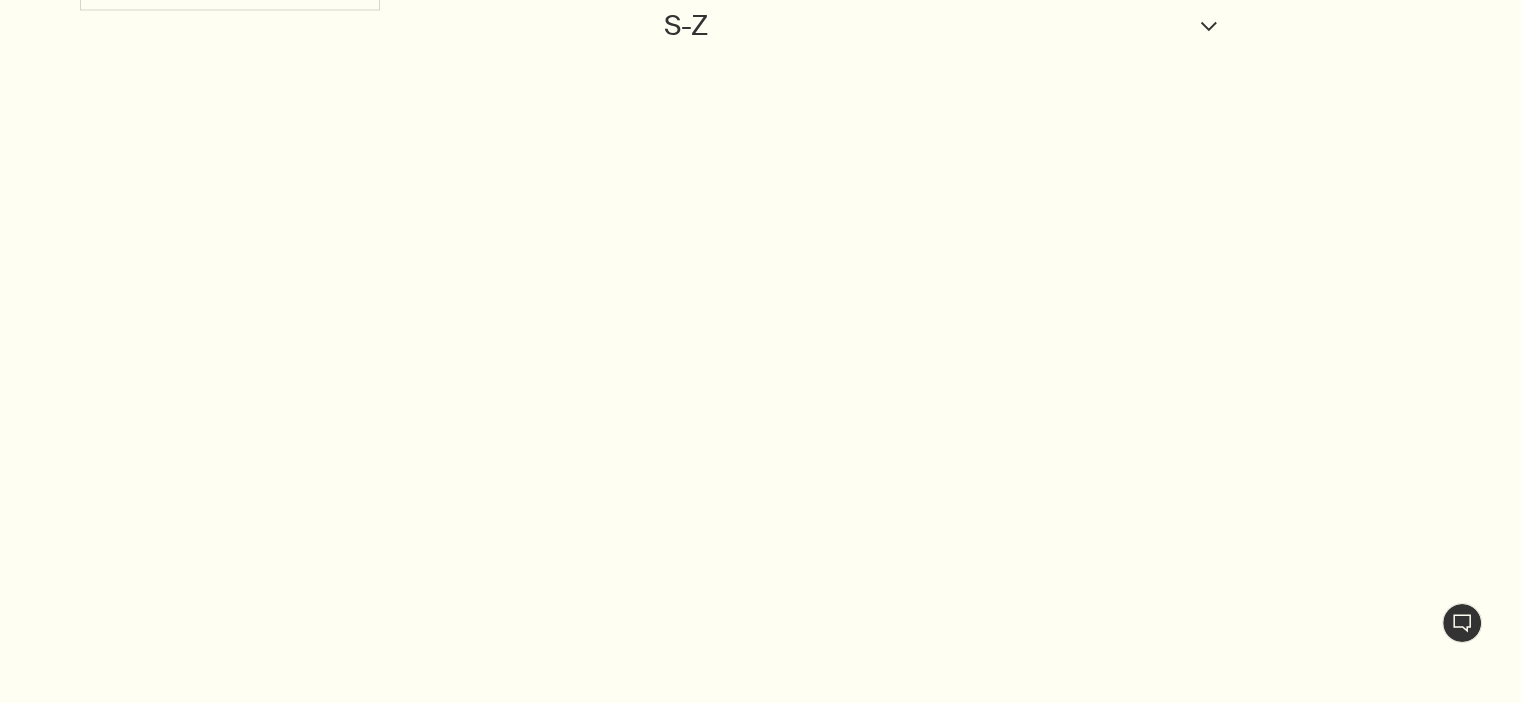 click on "A-E downArrow Alana Portero -  Bad Habit Anthology -  eff-able Audre Lorde -   Zami : A New Spelling of My Name Charlie Porter -   Nova Scotia House Chukwuebuka Ibeh -   Blessings Churneet Mahn, Rohit K. Dasgupta & DJ Ritu -  Desi Queers David Roberts -   We are your Children: A History of LGBTQ+ Activism Dean Atta -   An Ode to My Black Queer Body   ed. NYPL -  The Stonewall Reader F-L downArrow Gabriela Cabezón Camara -   We Are Green and Trembling George M. Johnson -  All Boys Aren’t Blue James Baldwin -  Giovanni’s Room Jeanne Thornton -  A/S/L Jules Gill-Peterson -  Short History of Trans Misogyny Juno Roche -   Roam K Patrick -   Mrs S Kaan K -  If I Were Erol Kate Davies -  Nuclear Family Kit Heyam -  Before We Were Trans Lamya H. -  Hijab Butch Blues Lou Sullivan -  Youngman M-R downArrow Nana Kwame Adjei-Brenya -   Chain Gang All Stars Nicola Dinan -  Disappoint Me Ocean Vuong -  The Emperor of Gladness S-Z downArrow Sabrina Imbler -  My Life in Sea Creatures Shon Faye -  Love in Exile  Marsha" at bounding box center (1014, -431) 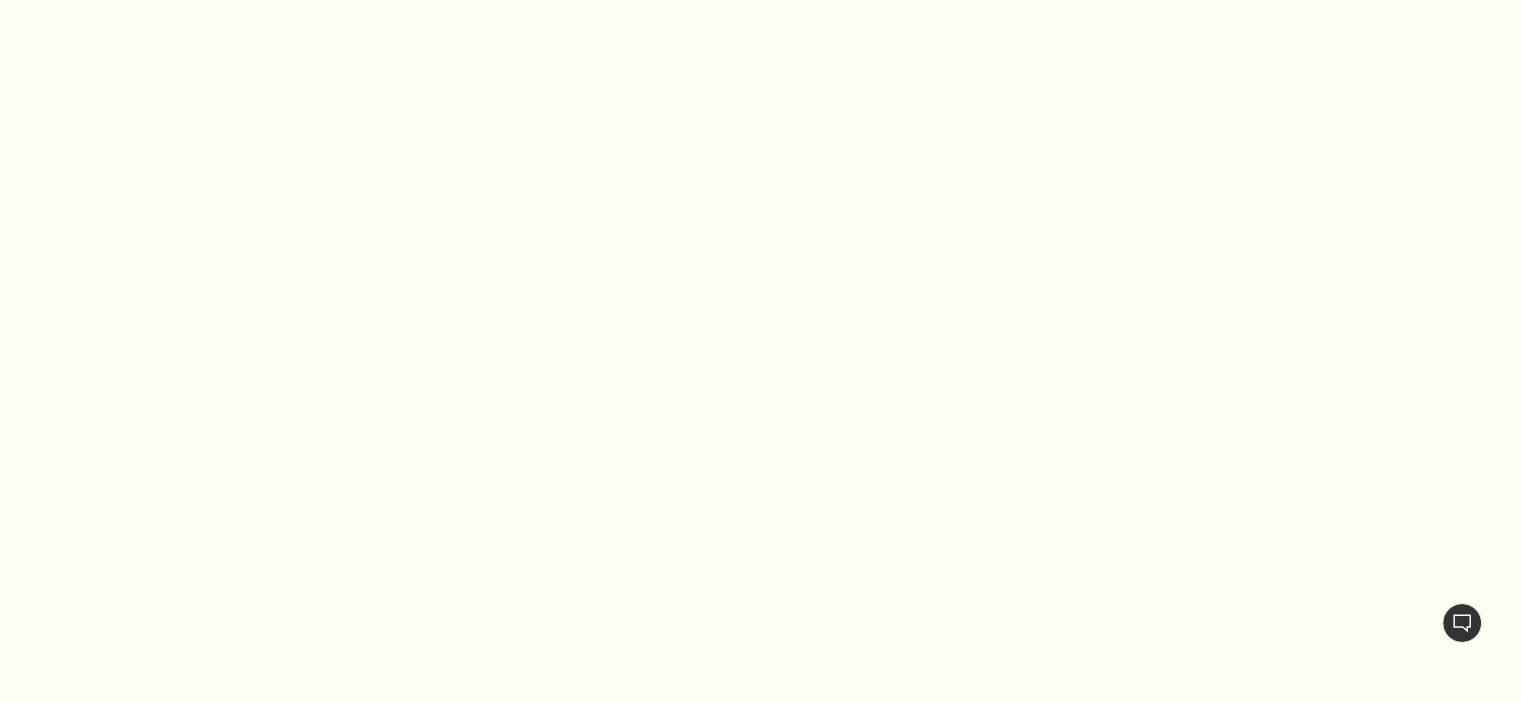 scroll, scrollTop: 4184, scrollLeft: 0, axis: vertical 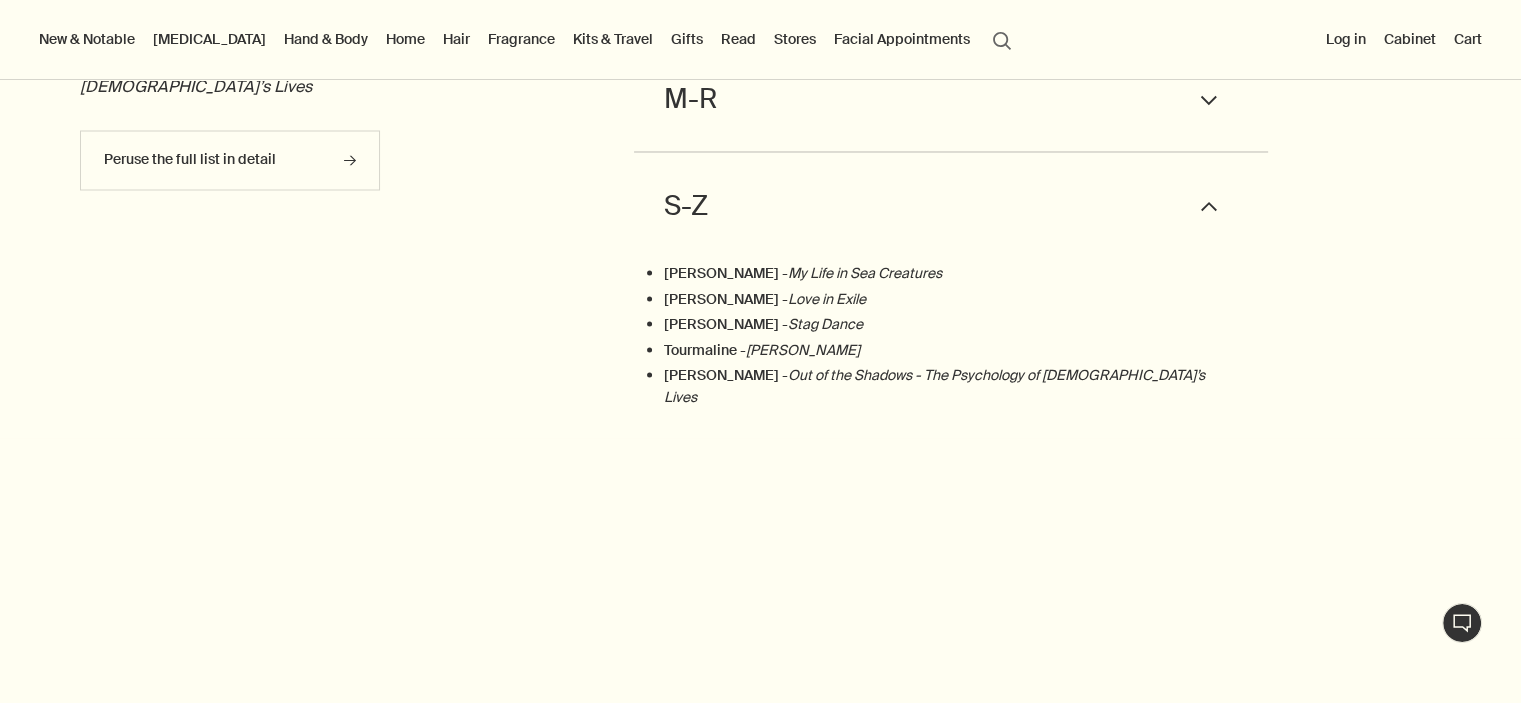 click on "F-L downArrow" at bounding box center (951, -343) 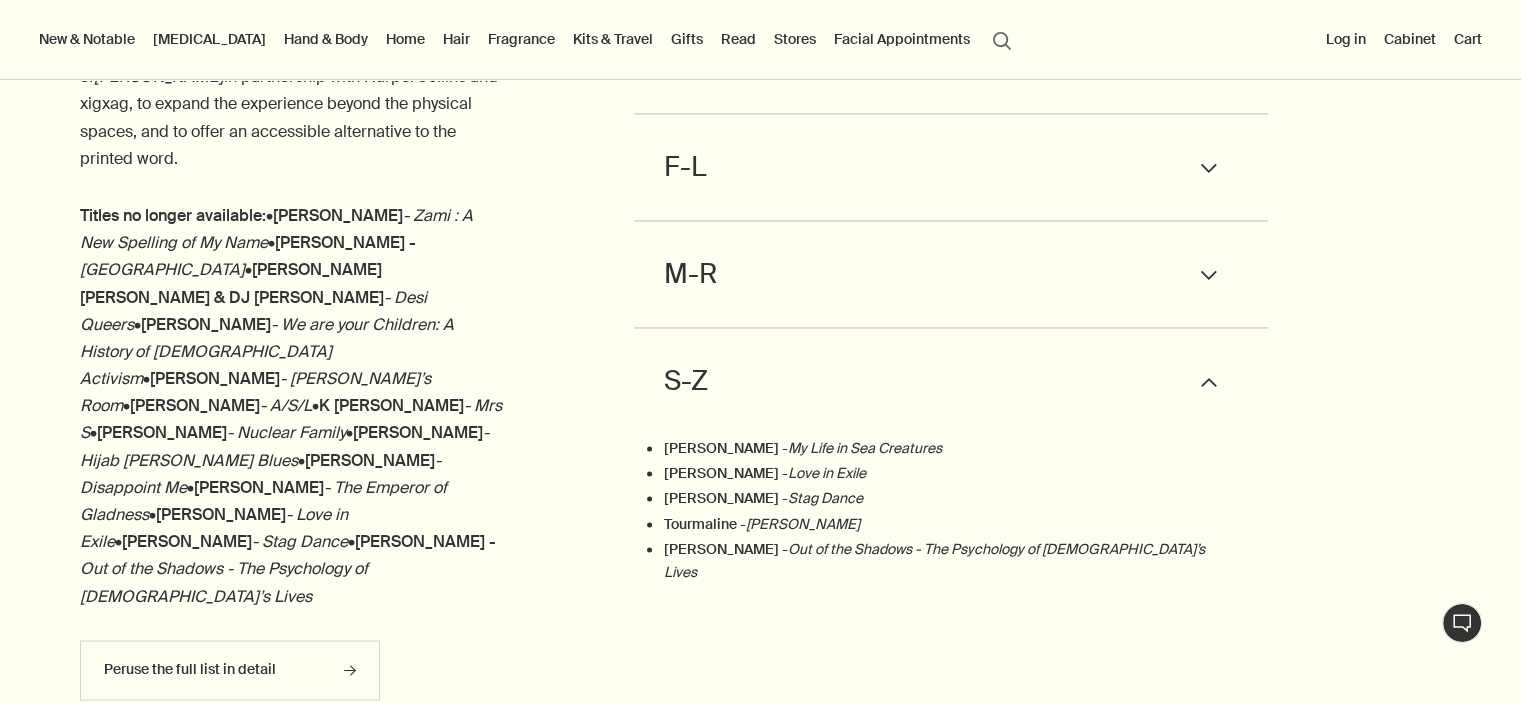 scroll, scrollTop: 3102, scrollLeft: 0, axis: vertical 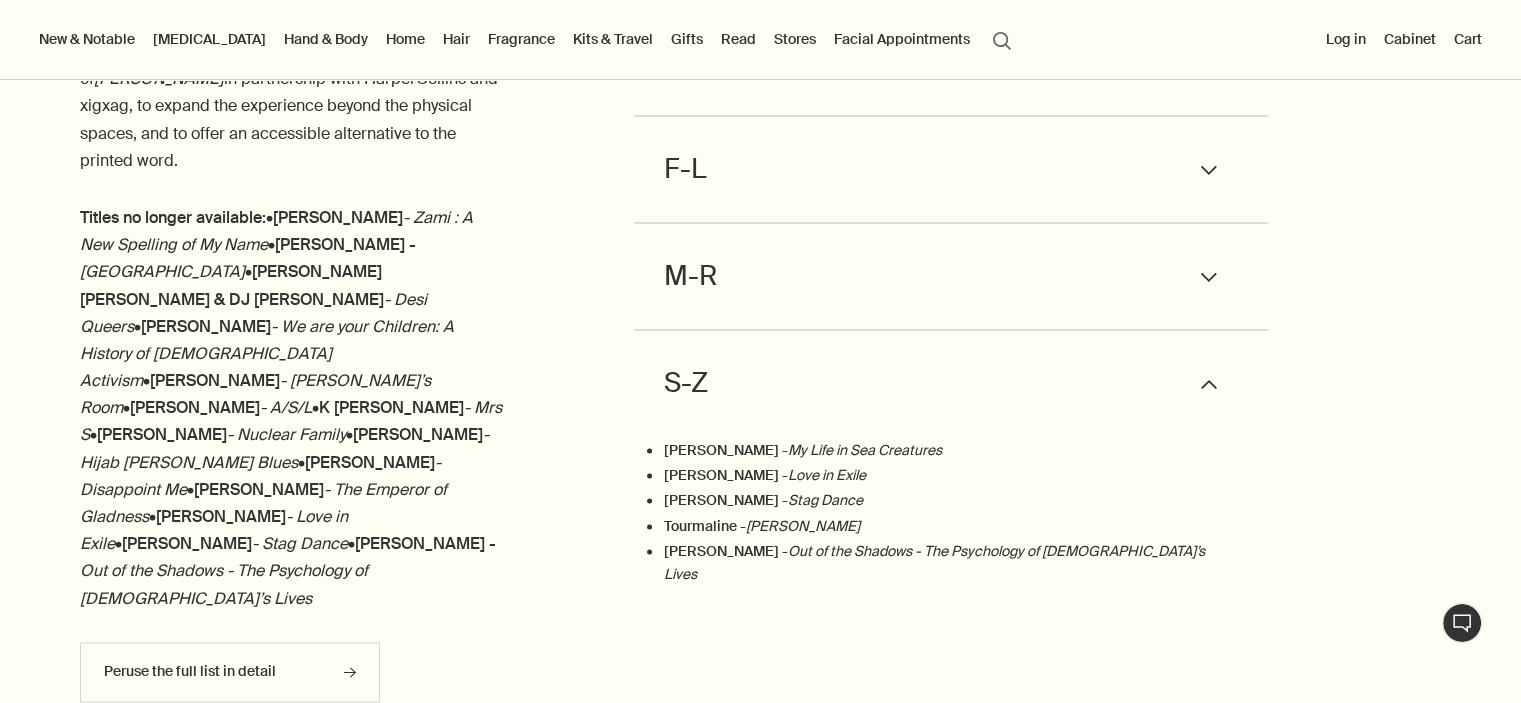 click on "A-E downArrow" at bounding box center [951, -196] 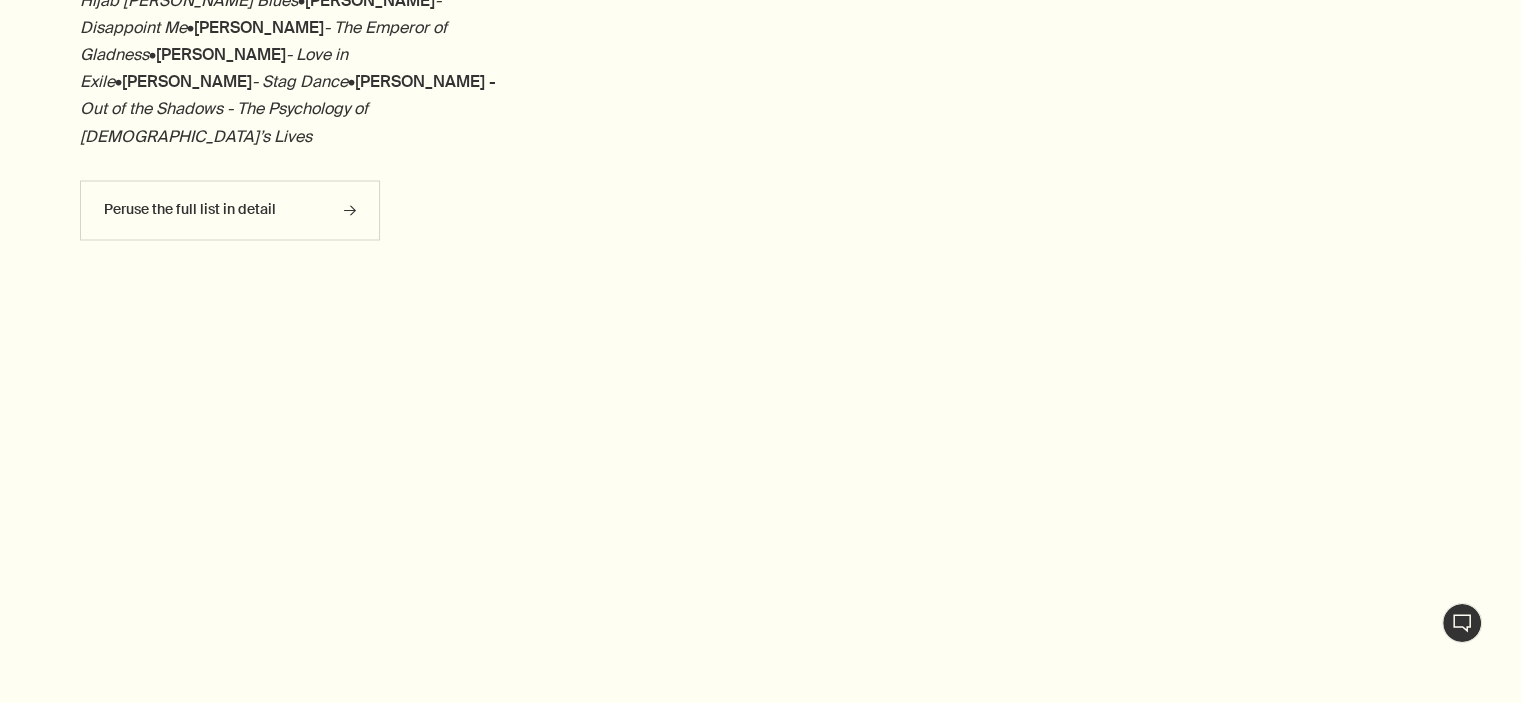 scroll, scrollTop: 3564, scrollLeft: 0, axis: vertical 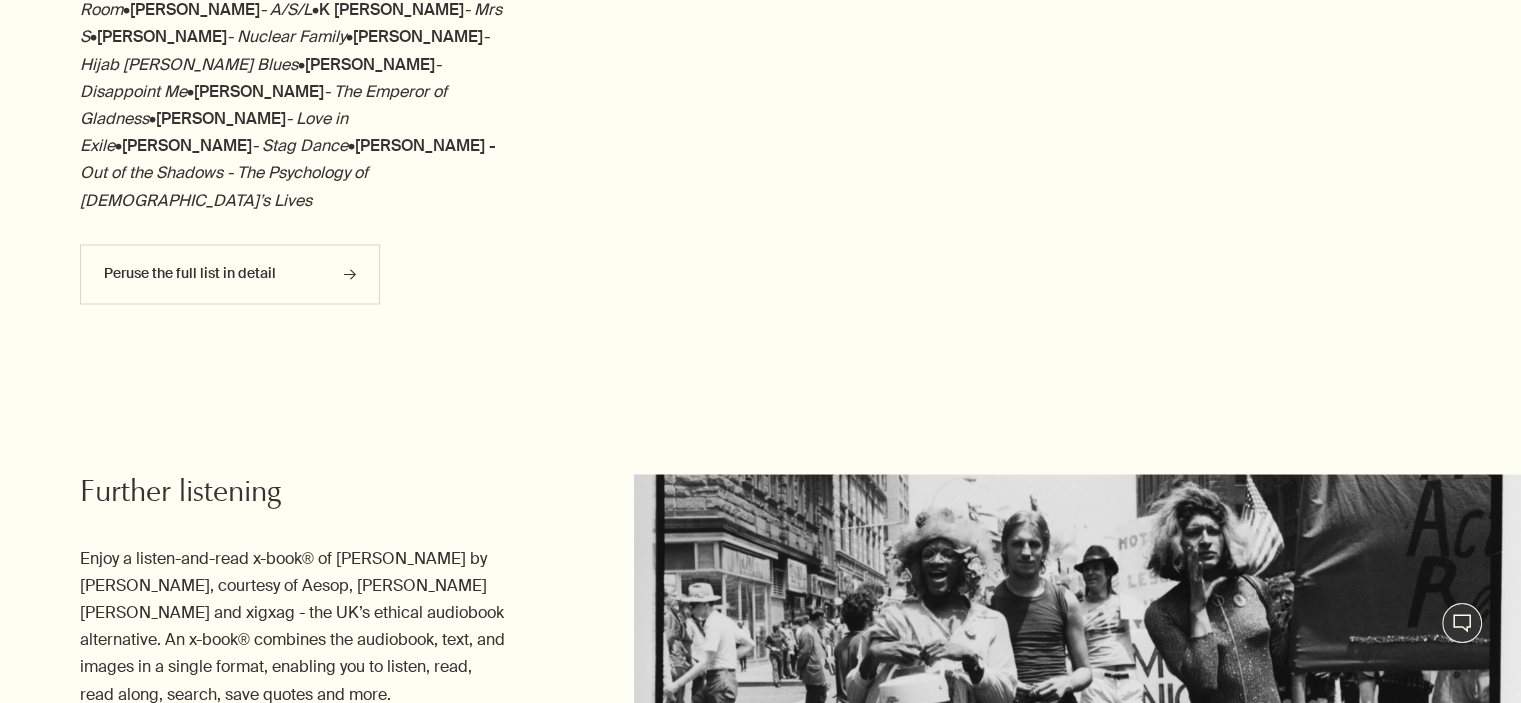 click on "downArrow" 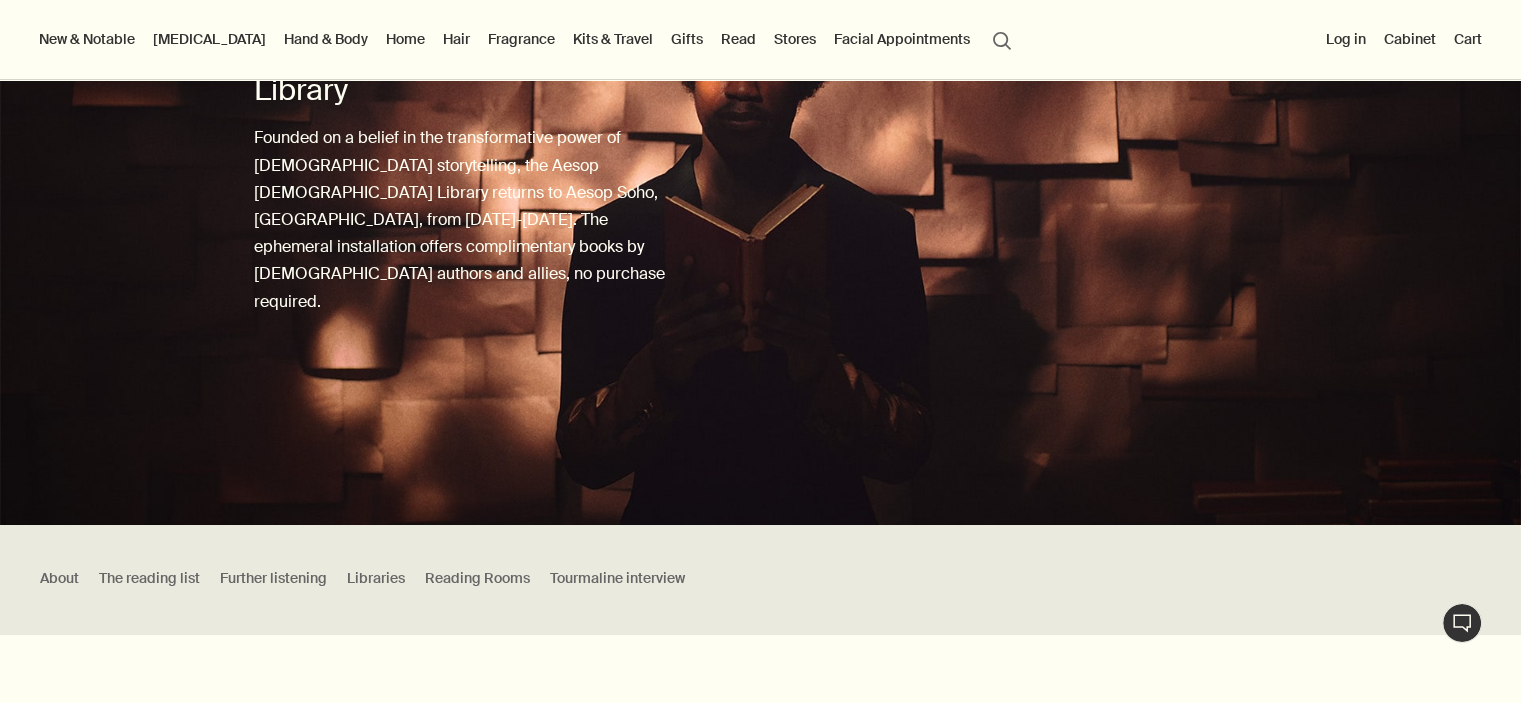 scroll, scrollTop: 0, scrollLeft: 0, axis: both 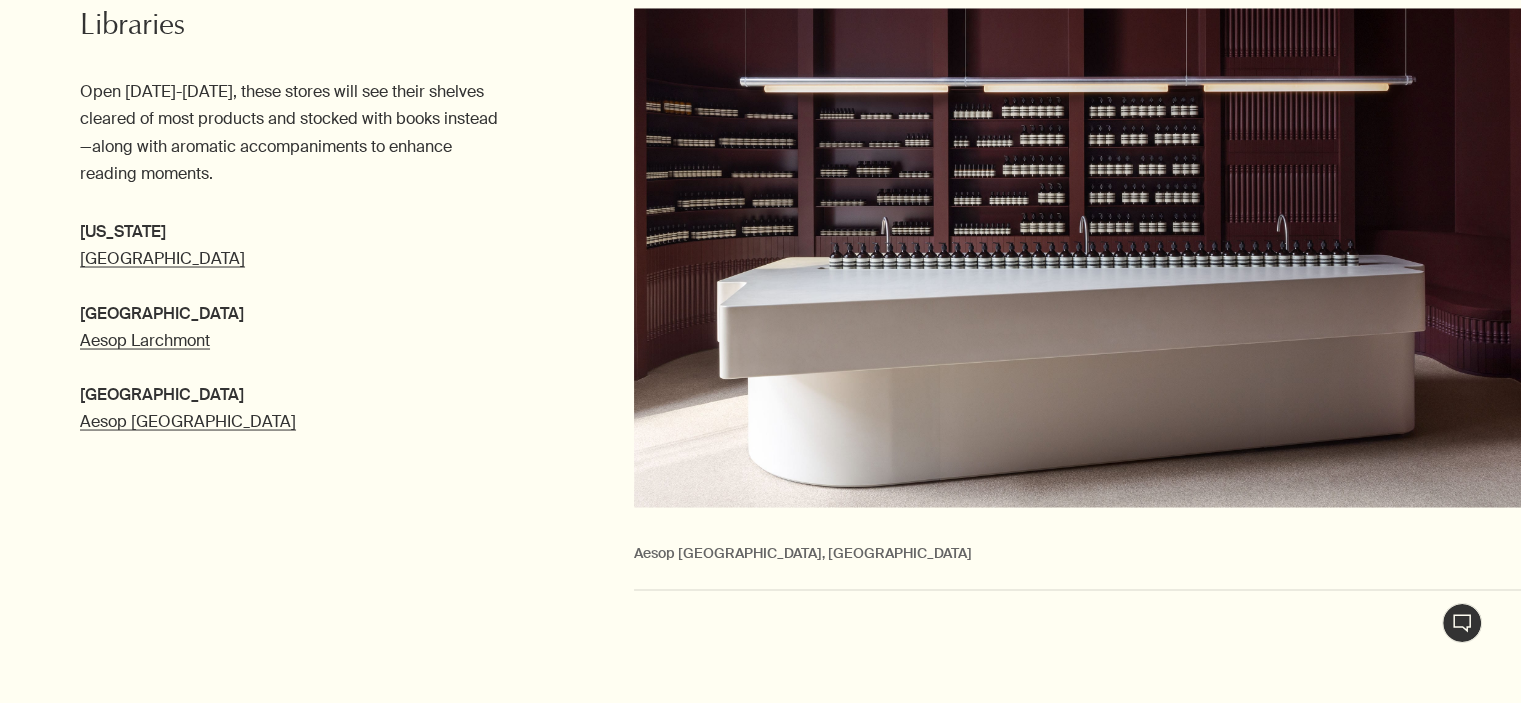 click on "S - Z downArrow" at bounding box center (951, -194) 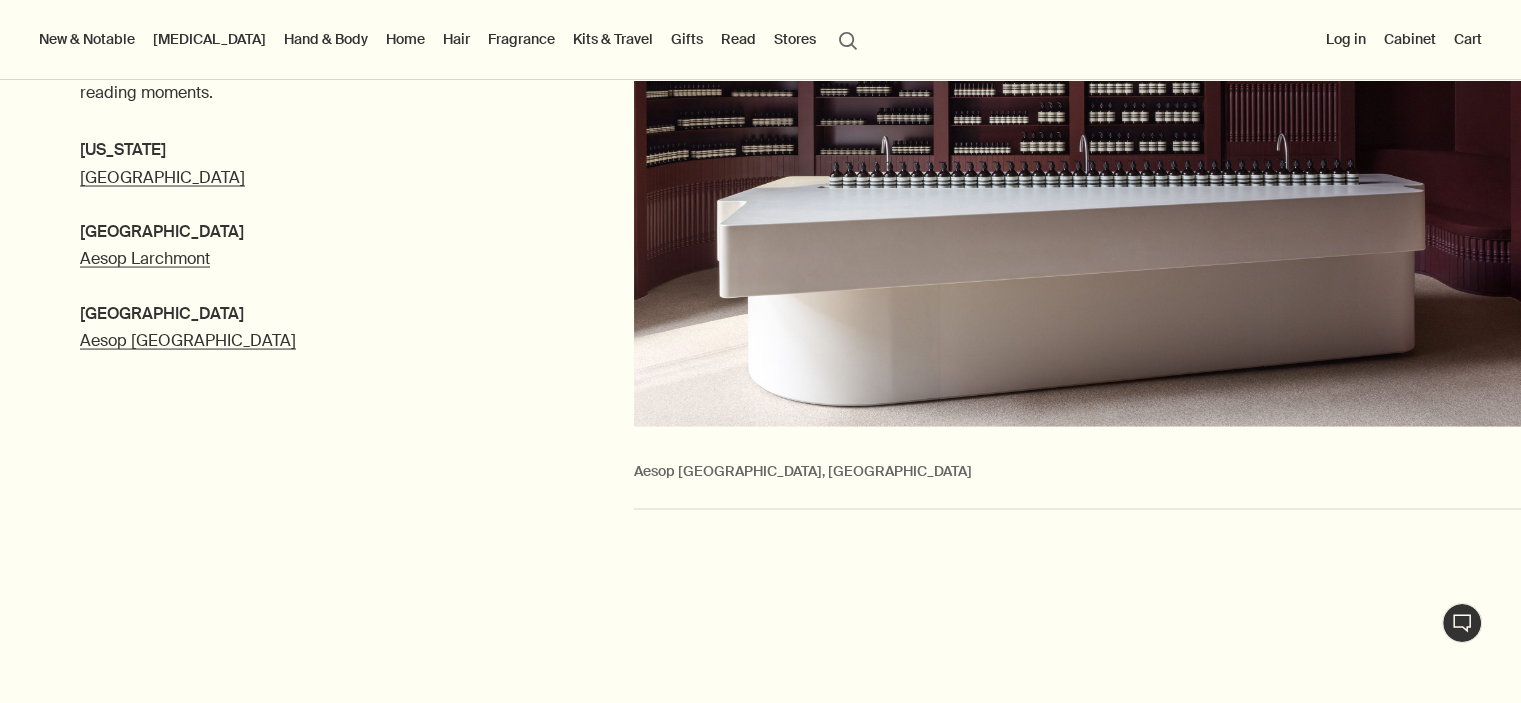 scroll, scrollTop: 3644, scrollLeft: 0, axis: vertical 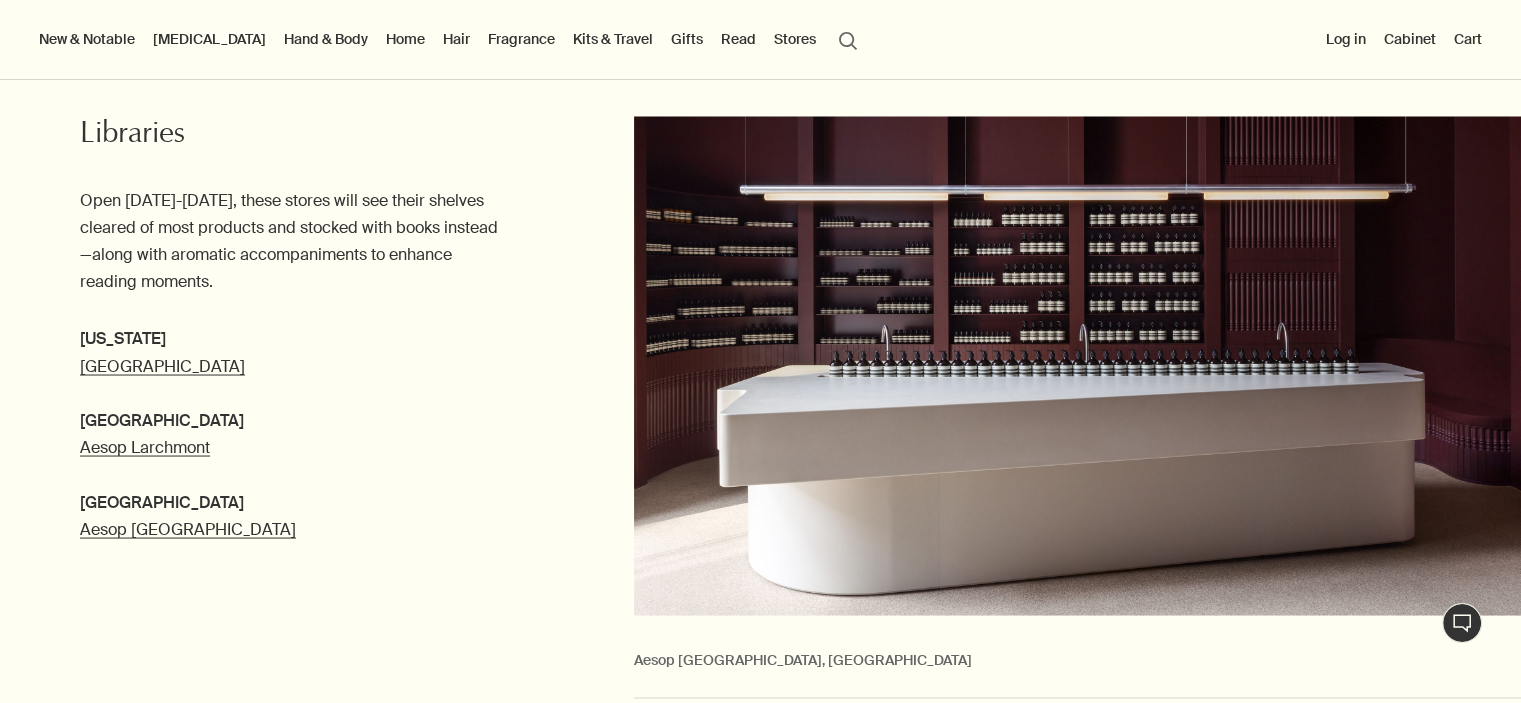 click on "M - R downArrow" at bounding box center (951, -358) 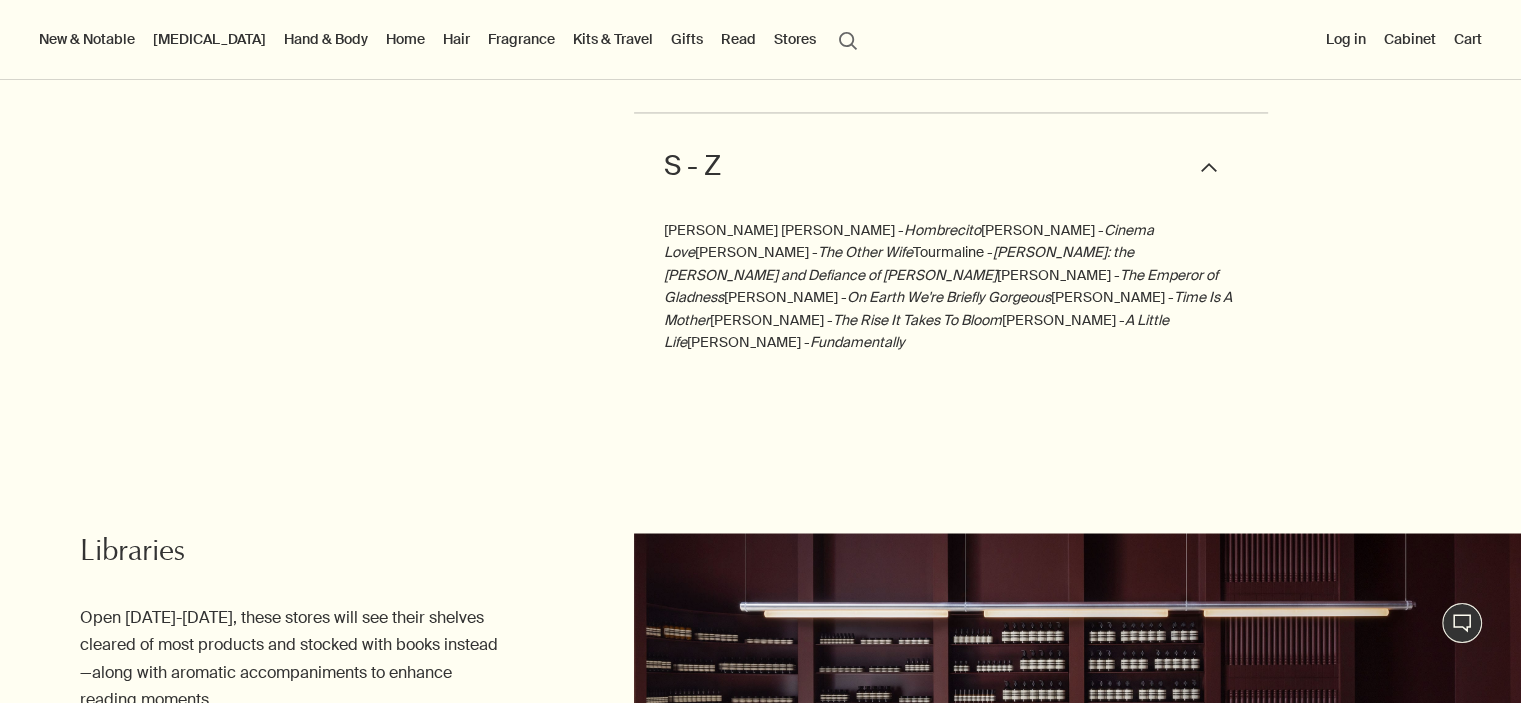scroll, scrollTop: 3344, scrollLeft: 0, axis: vertical 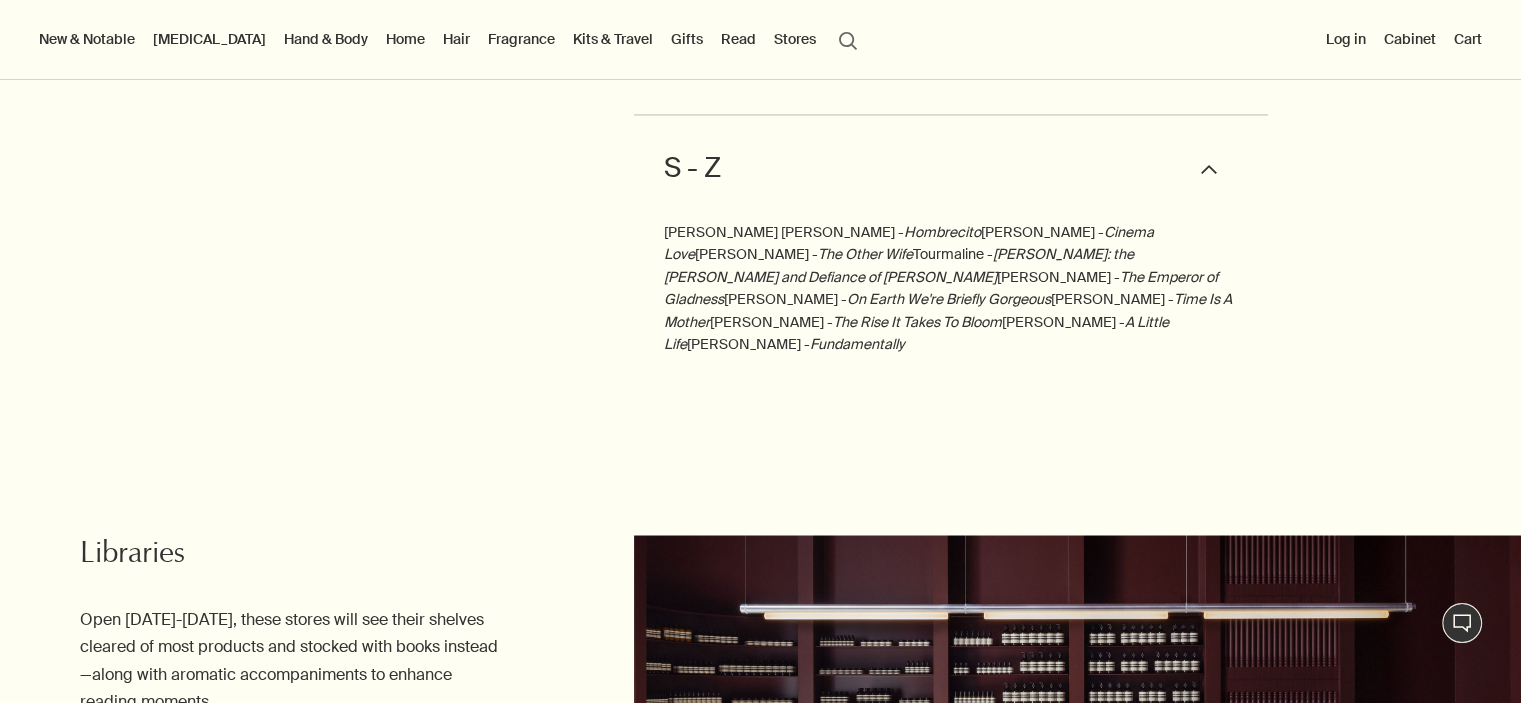 click on "F - L downArrow" at bounding box center (951, -165) 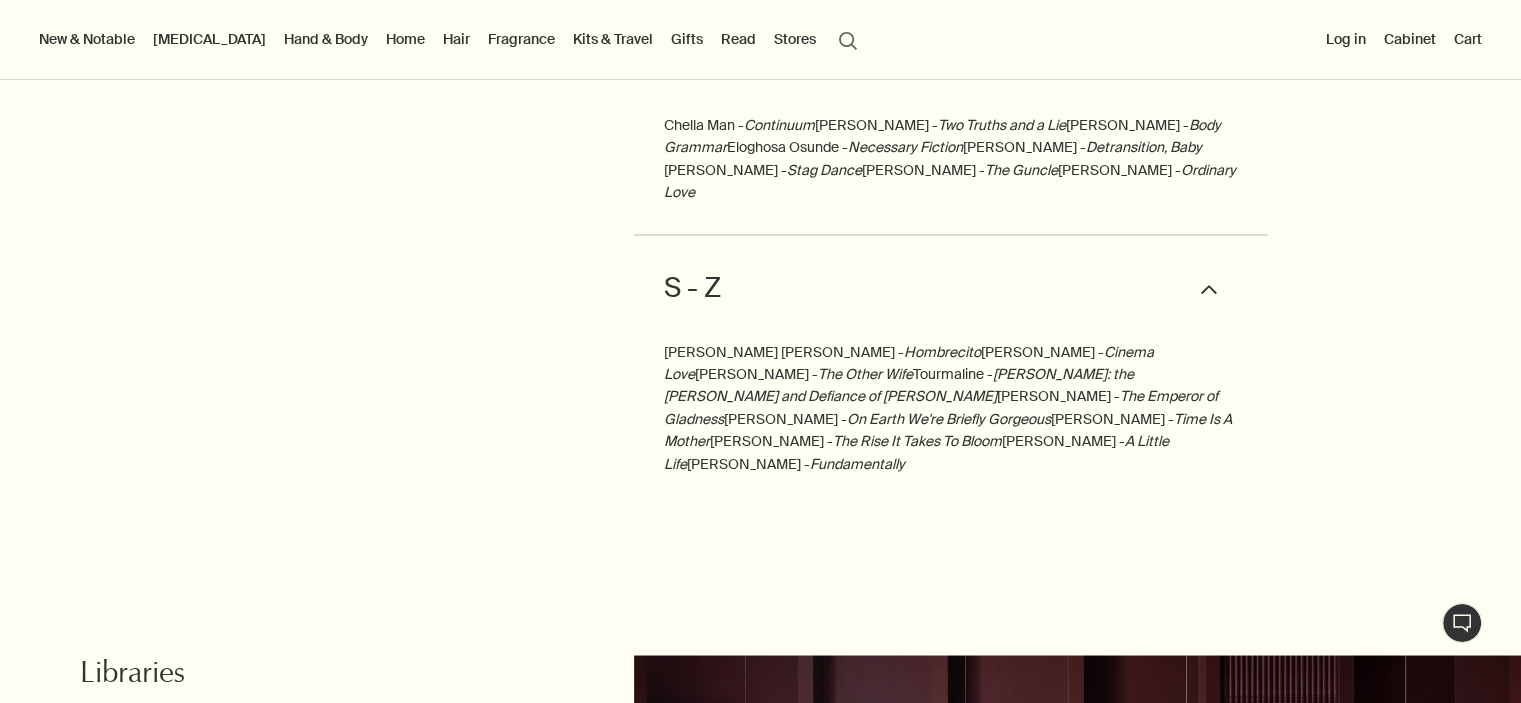 click on "A - E downArrow" at bounding box center [951, -272] 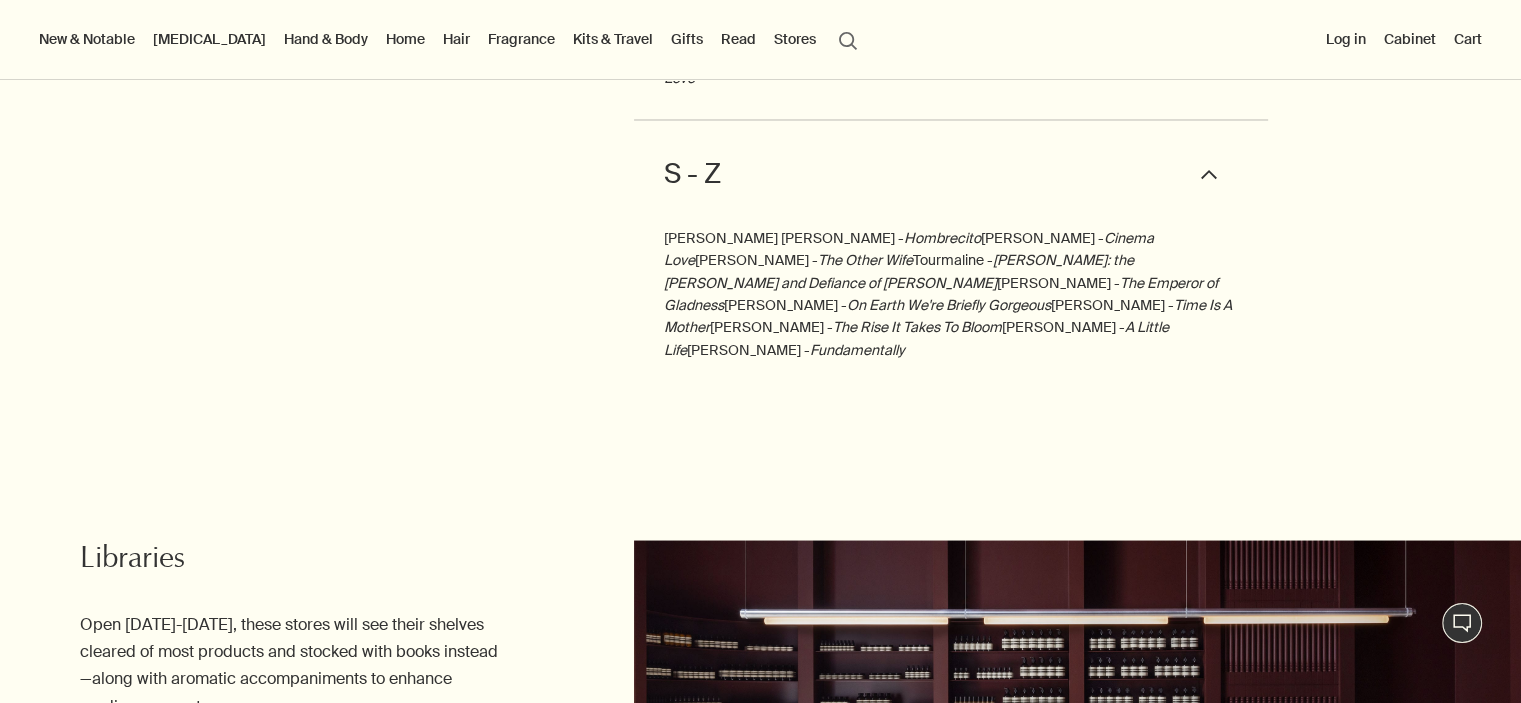 scroll, scrollTop: 3622, scrollLeft: 0, axis: vertical 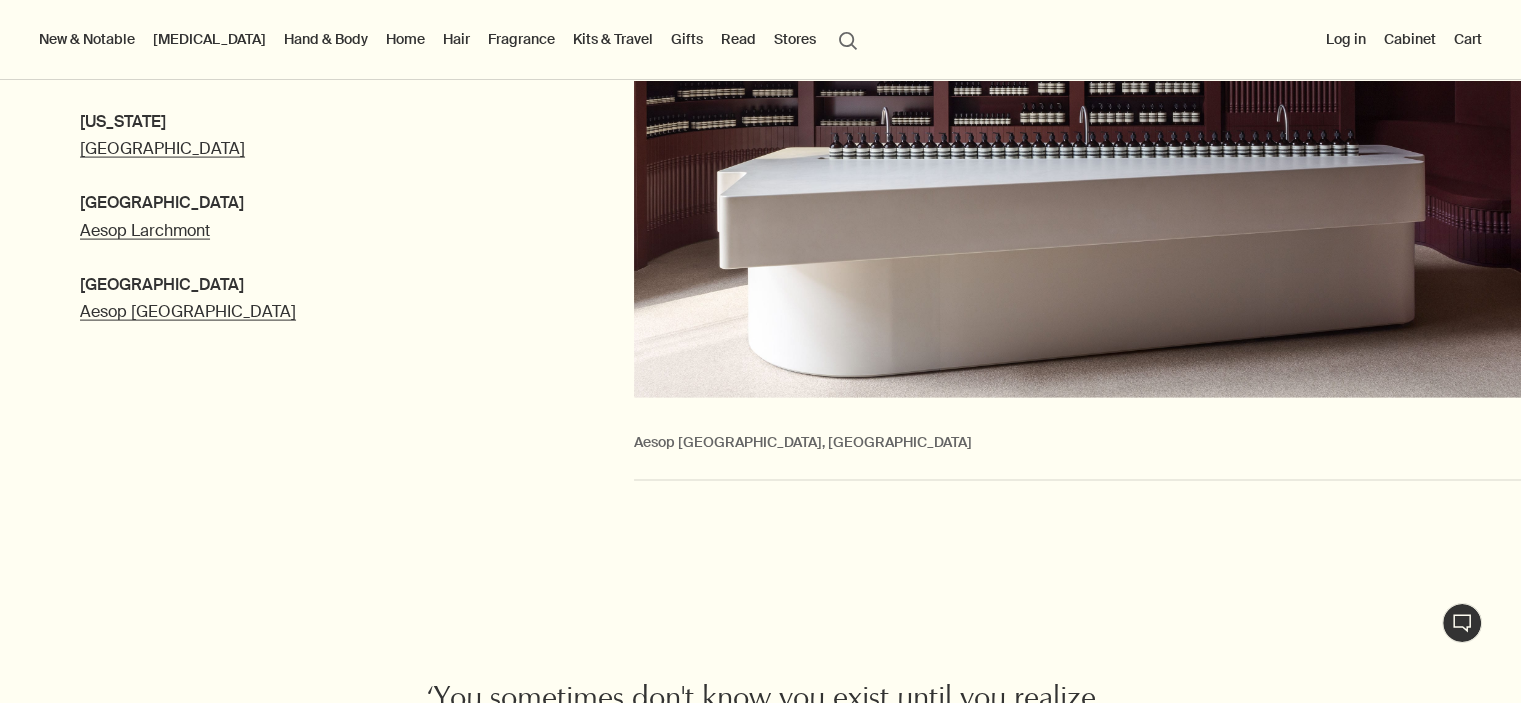 click on "S - Z downArrow" at bounding box center [951, -468] 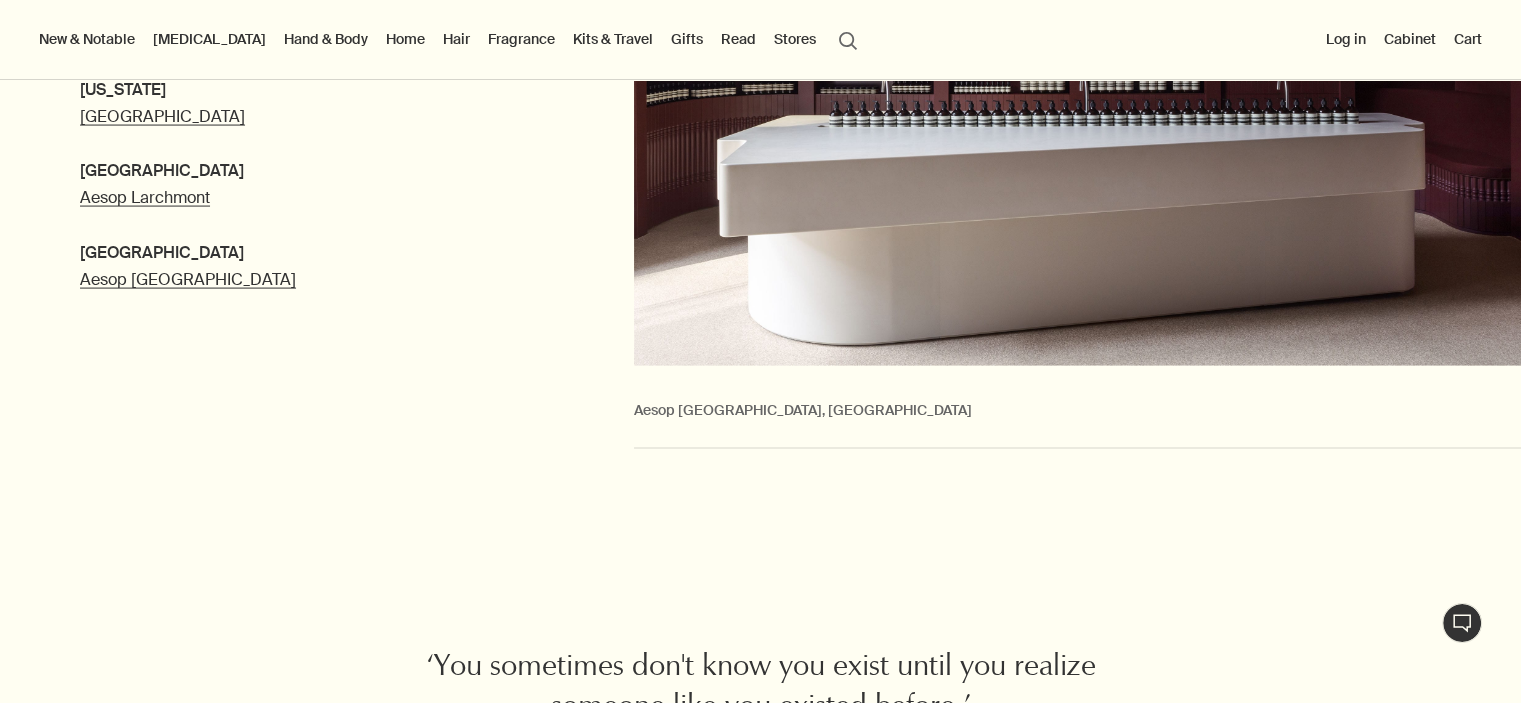 scroll, scrollTop: 4131, scrollLeft: 0, axis: vertical 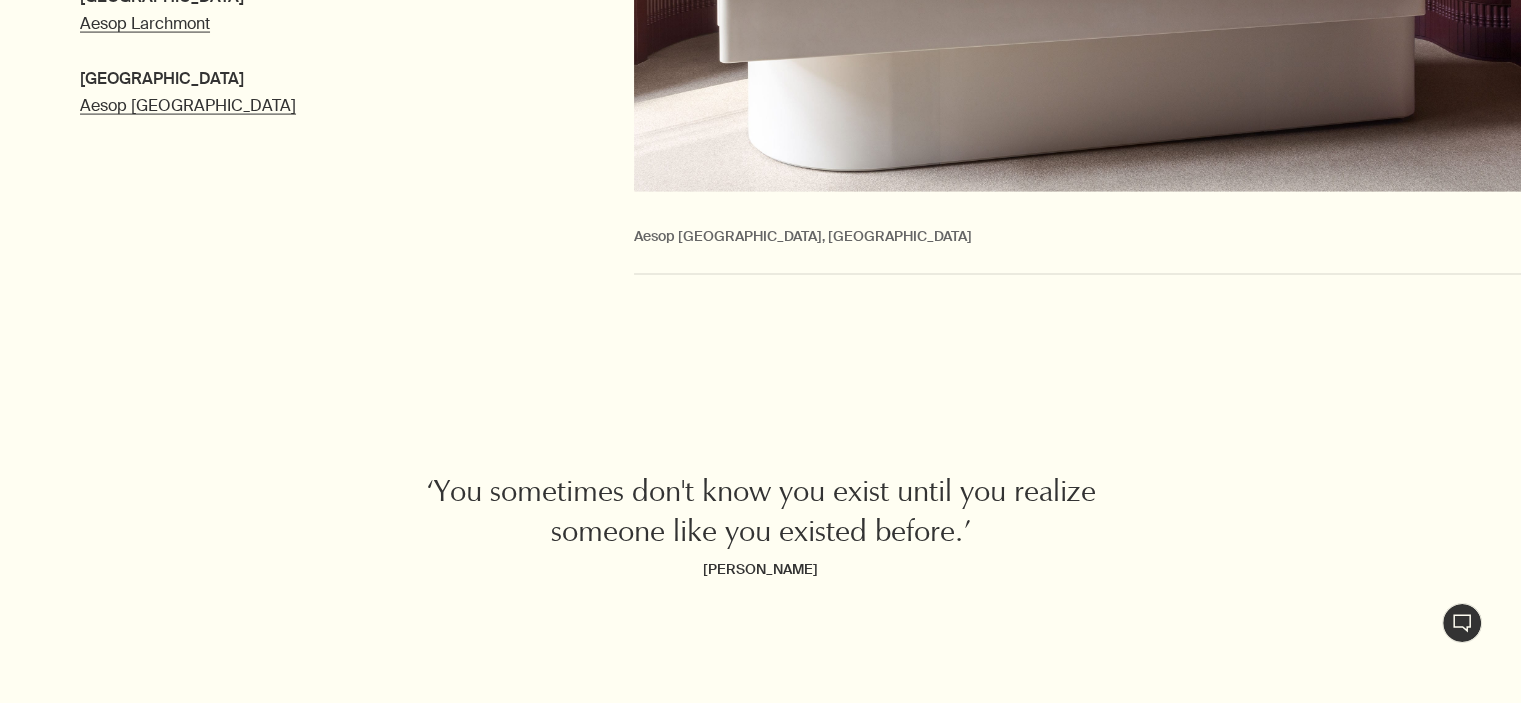 click on "downArrow" 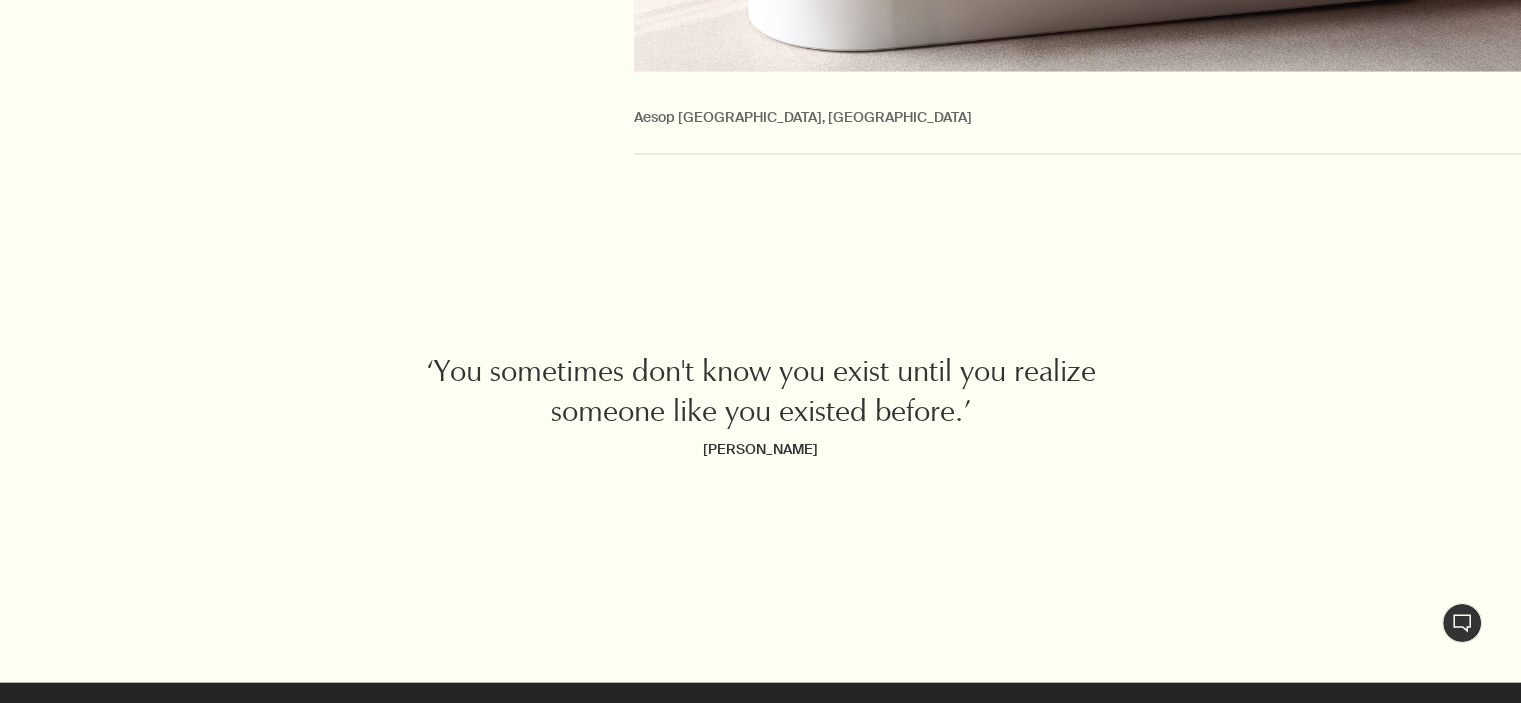 click on "downArrow" 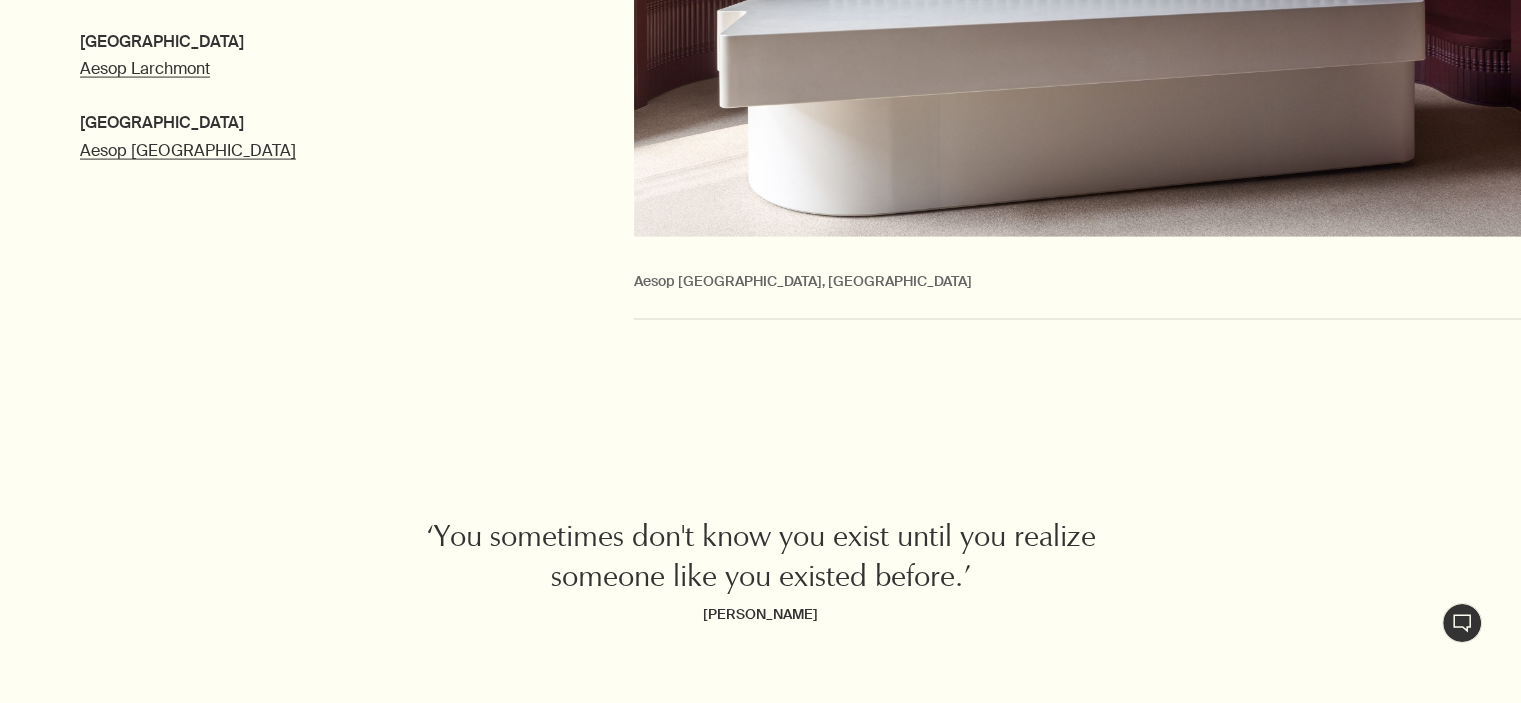scroll, scrollTop: 4350, scrollLeft: 0, axis: vertical 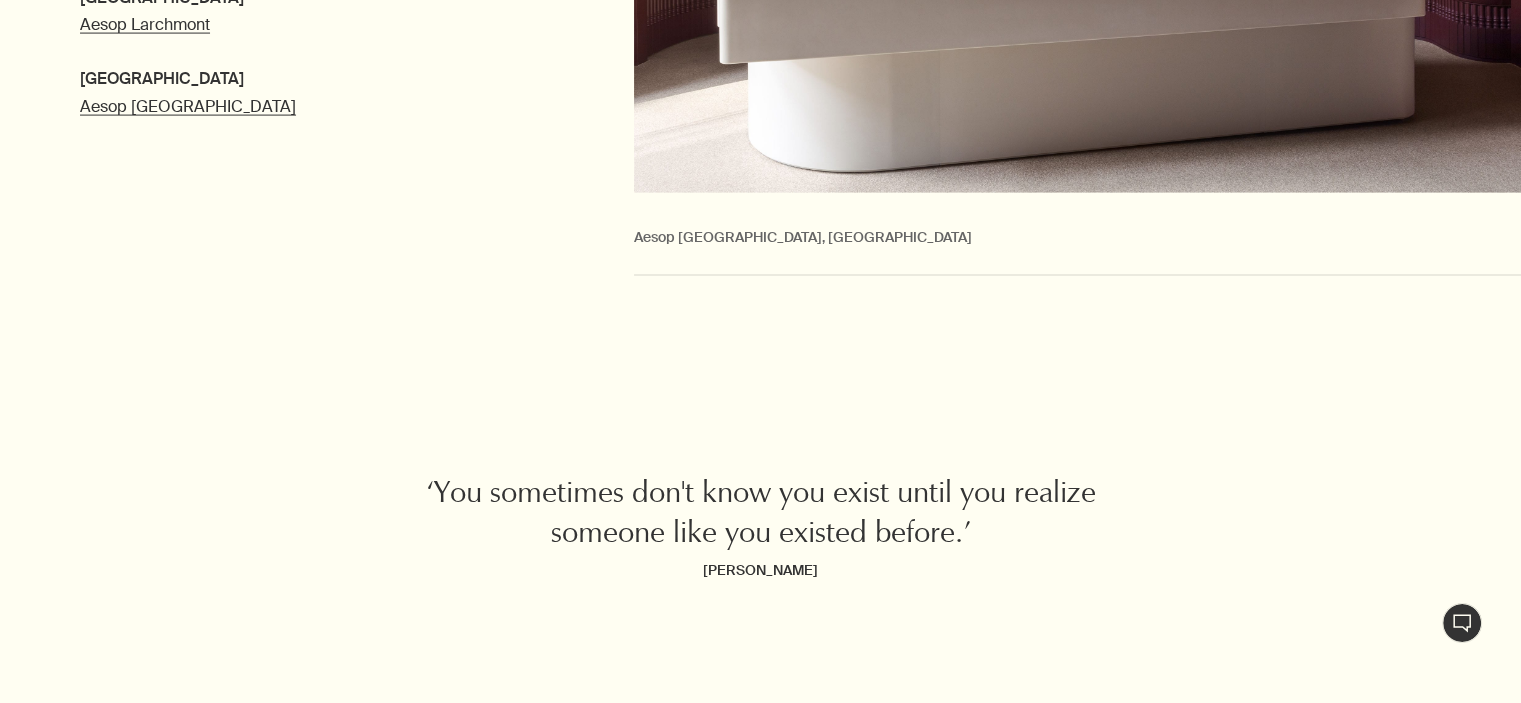 click on "downArrow" 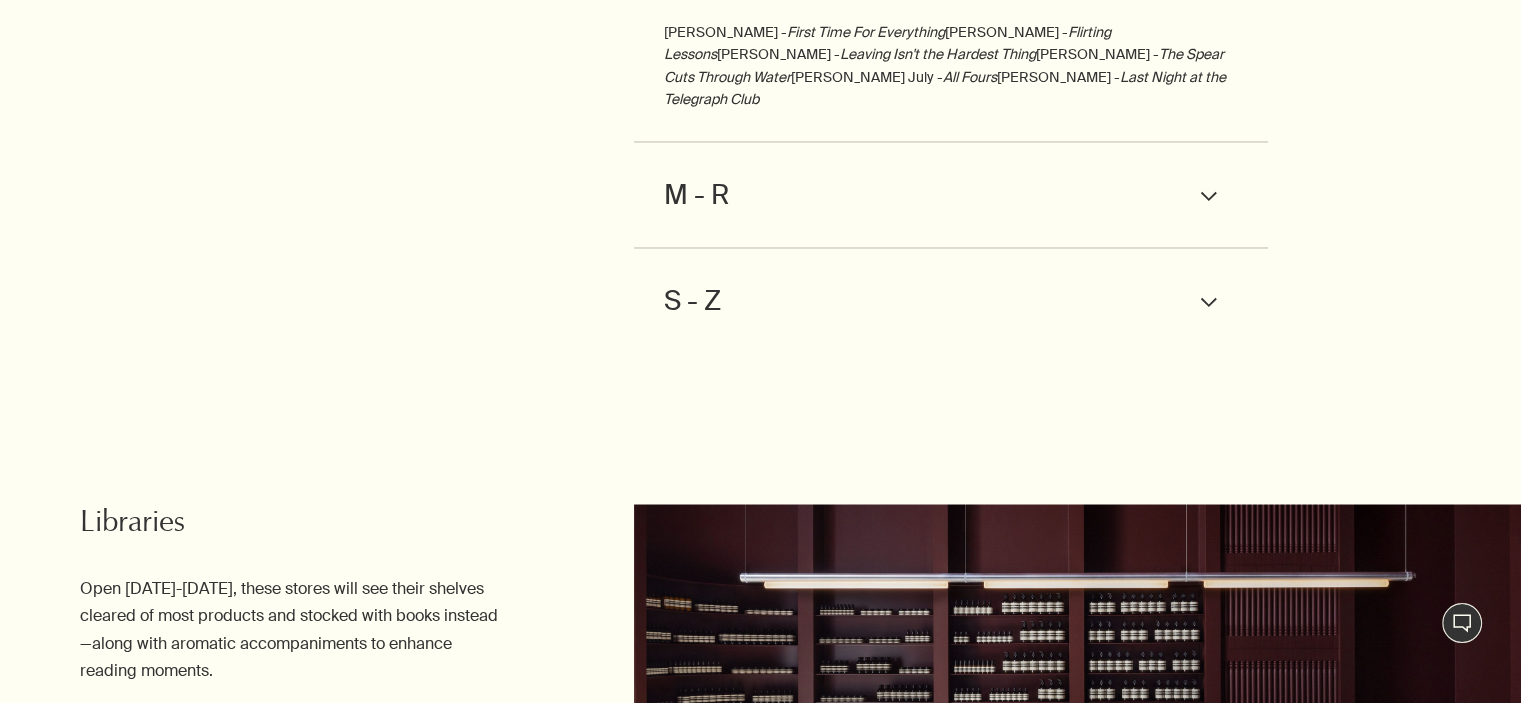 scroll, scrollTop: 3656, scrollLeft: 0, axis: vertical 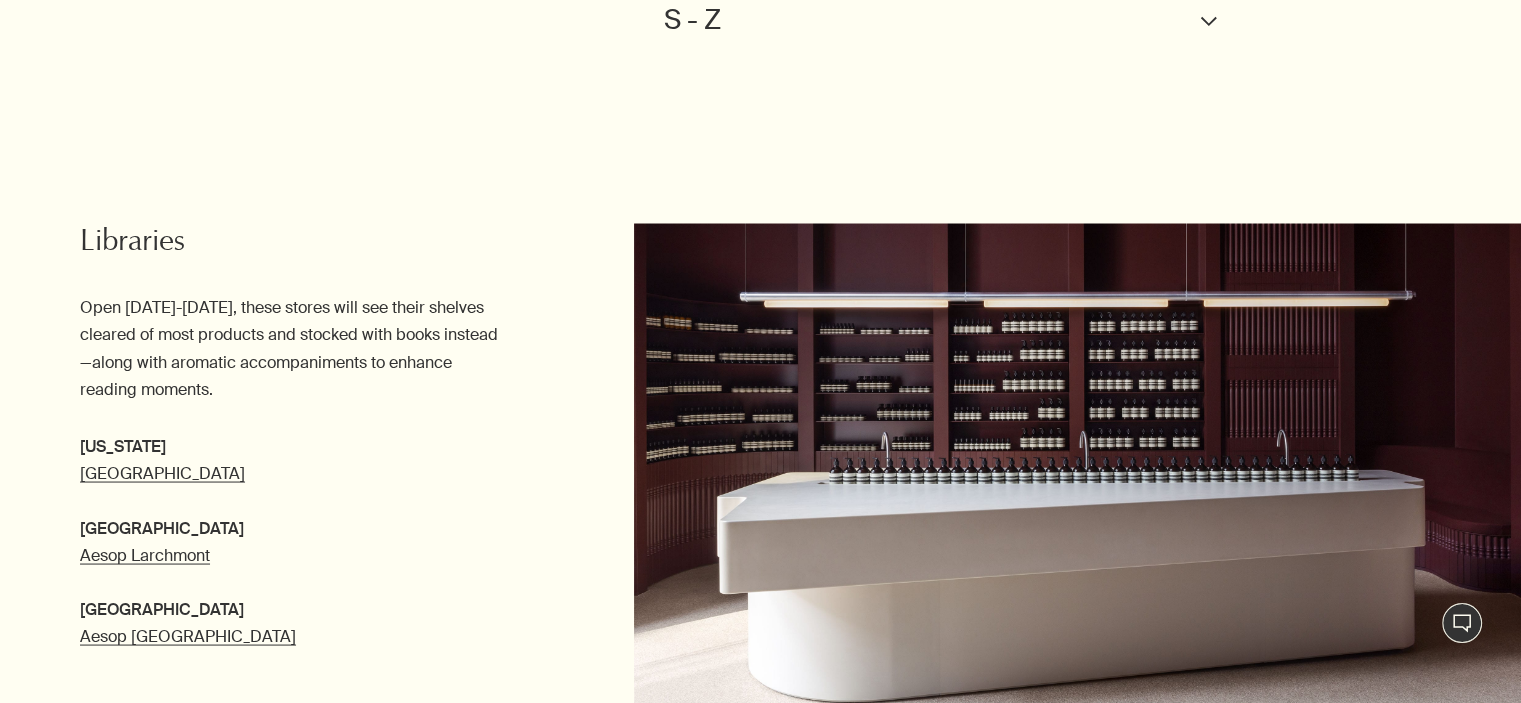 click on "F - L downArrow" at bounding box center [951, -313] 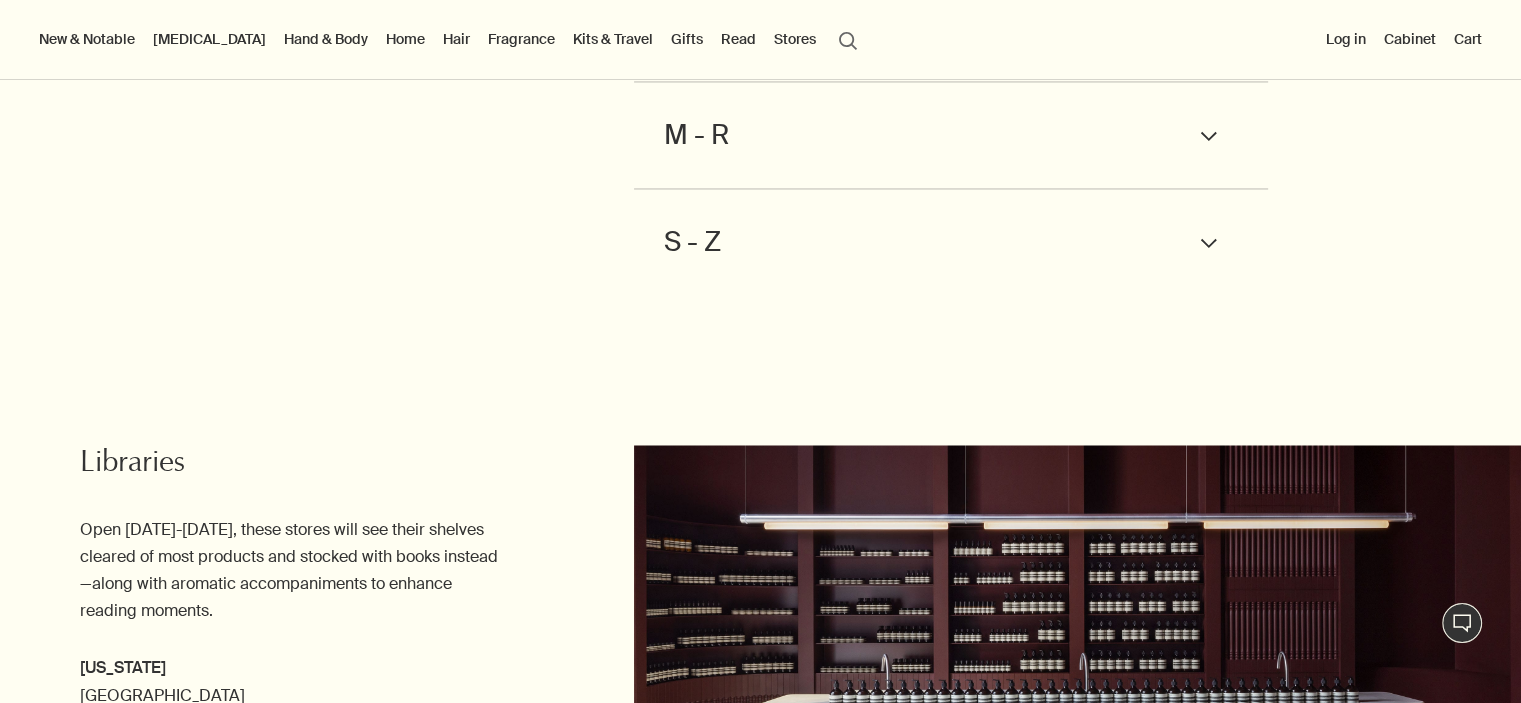 scroll, scrollTop: 3314, scrollLeft: 0, axis: vertical 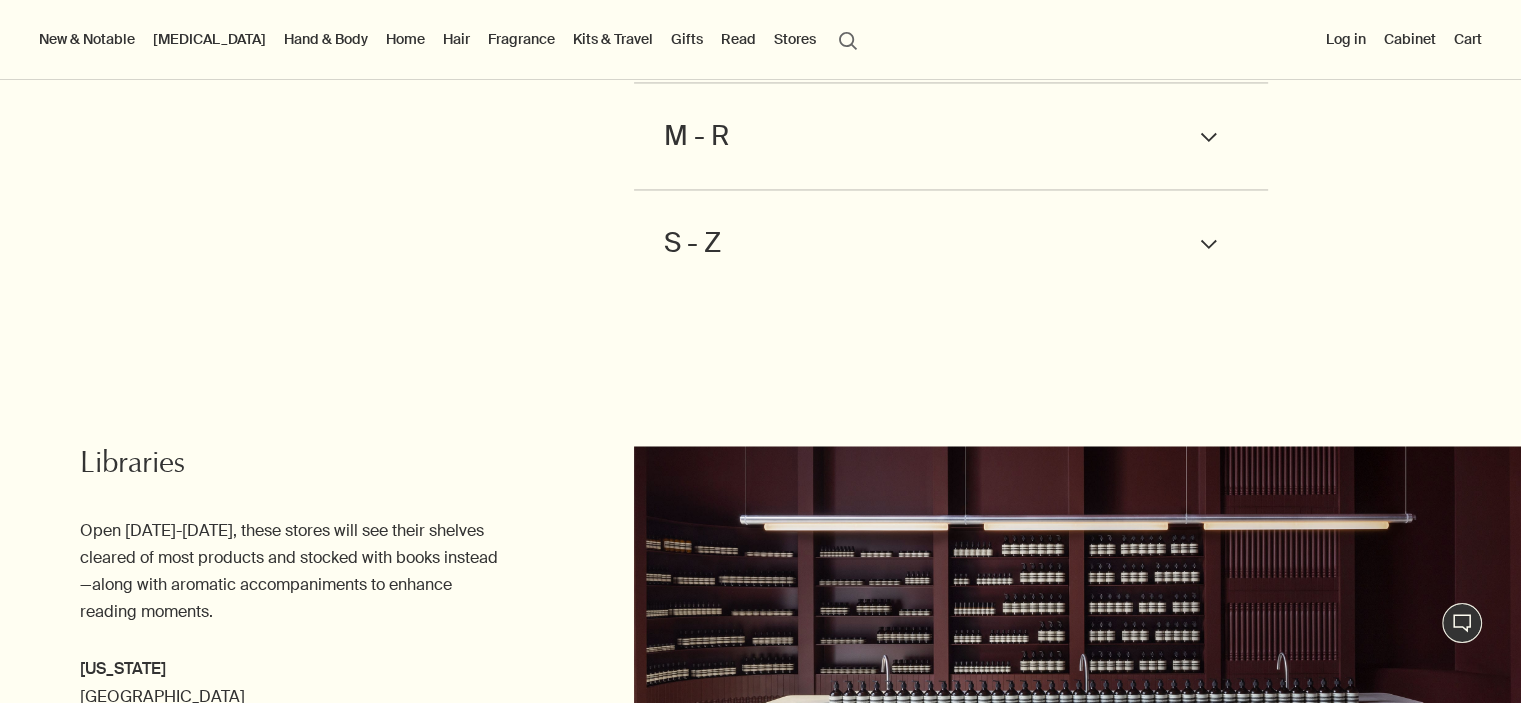 click on "A - E downArrow" at bounding box center (951, -242) 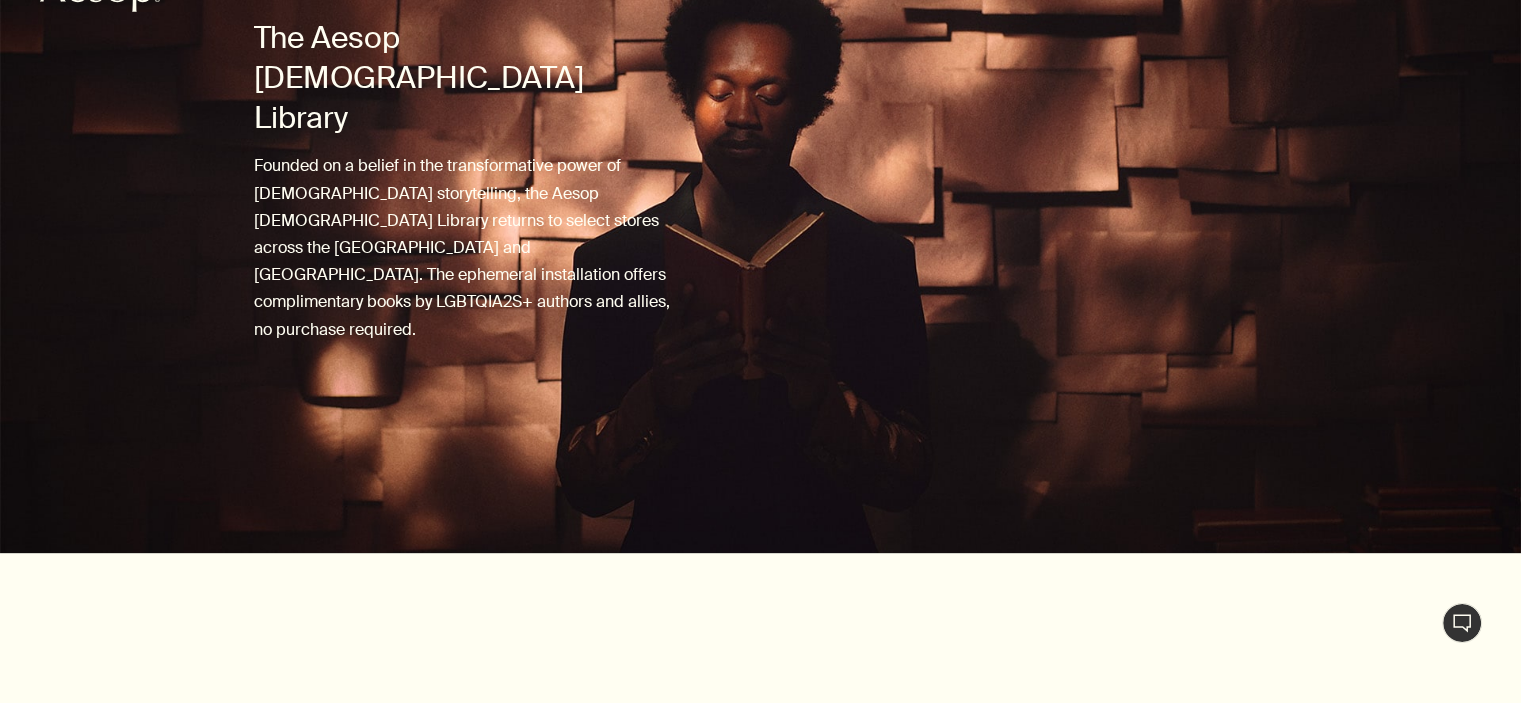 scroll, scrollTop: 0, scrollLeft: 0, axis: both 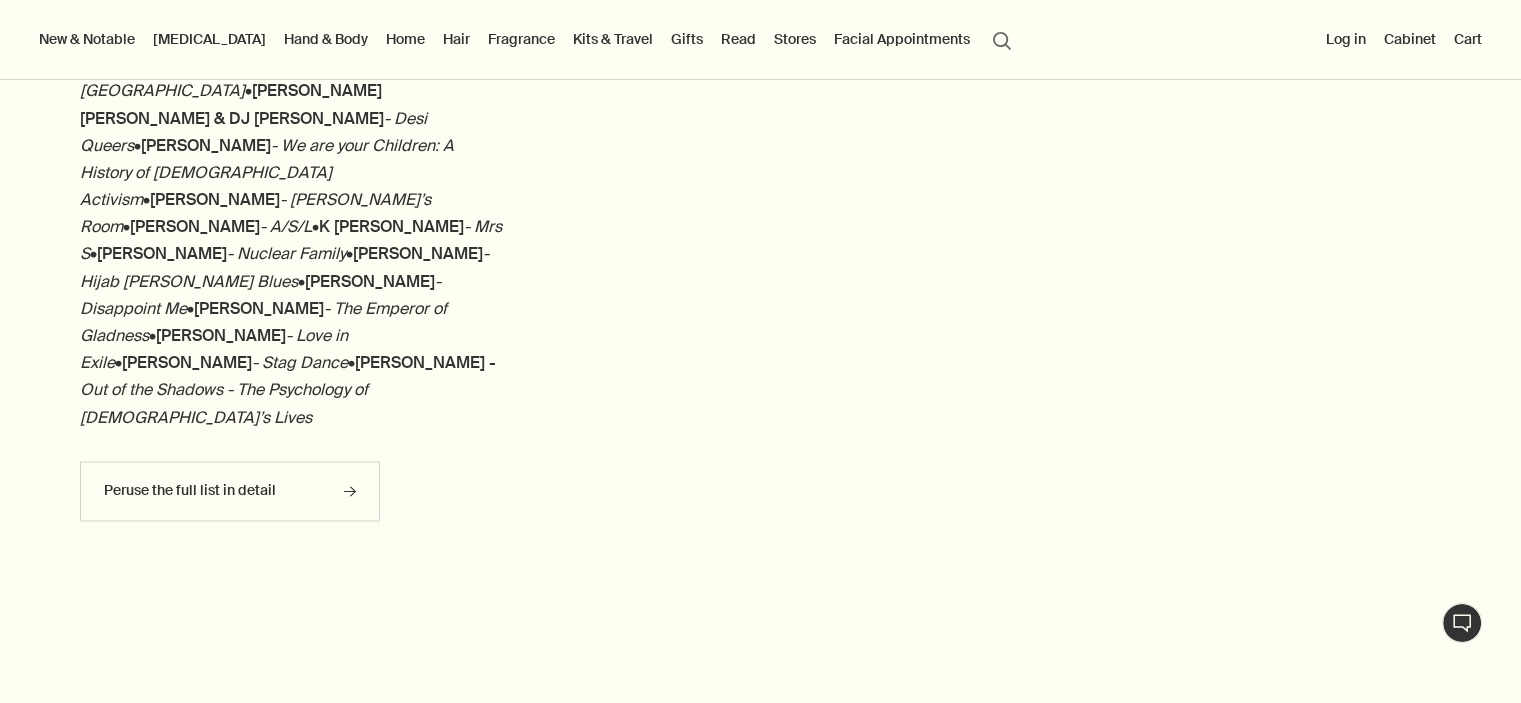 click on "S-Z downArrow" at bounding box center (951, -57) 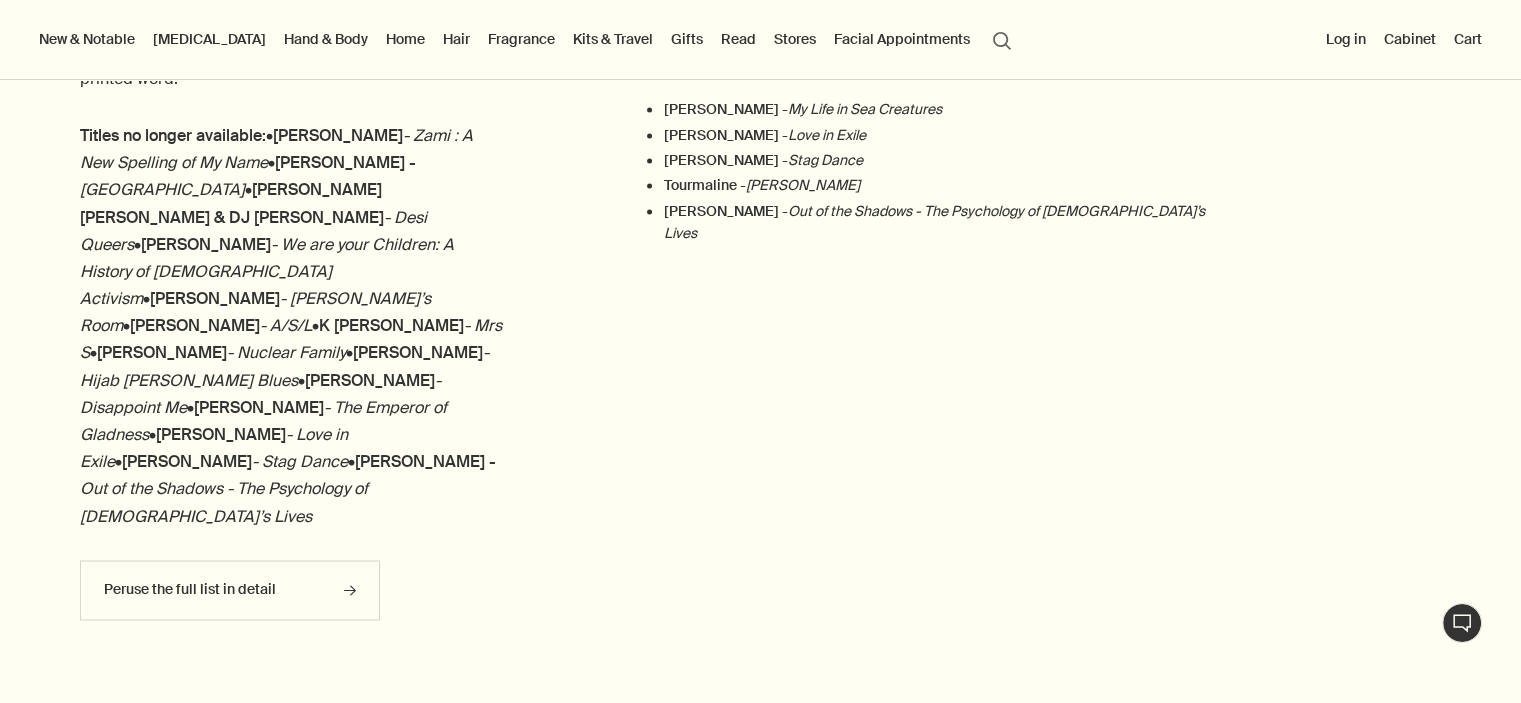 scroll, scrollTop: 3183, scrollLeft: 0, axis: vertical 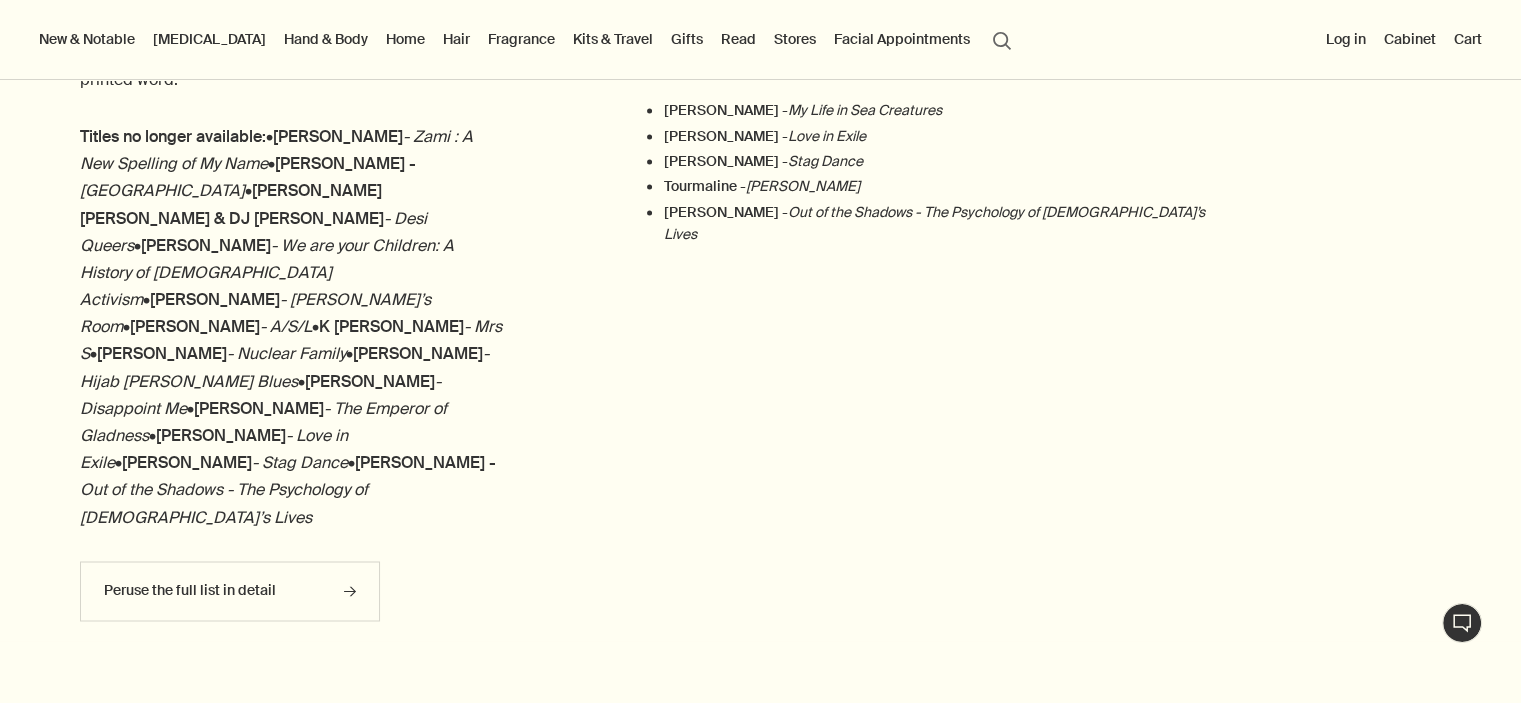 click on "M-R downArrow" at bounding box center (951, -64) 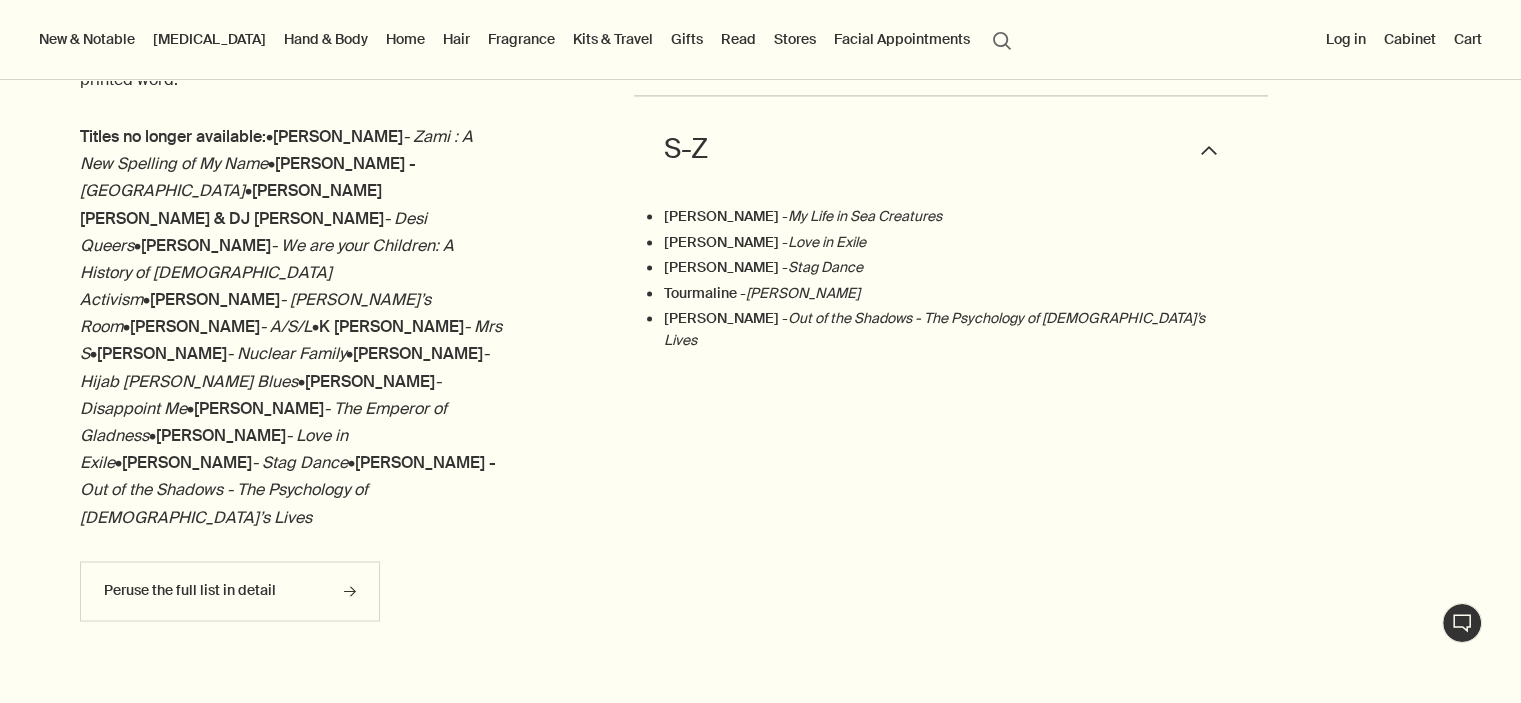 click on "F-L downArrow" at bounding box center [951, -170] 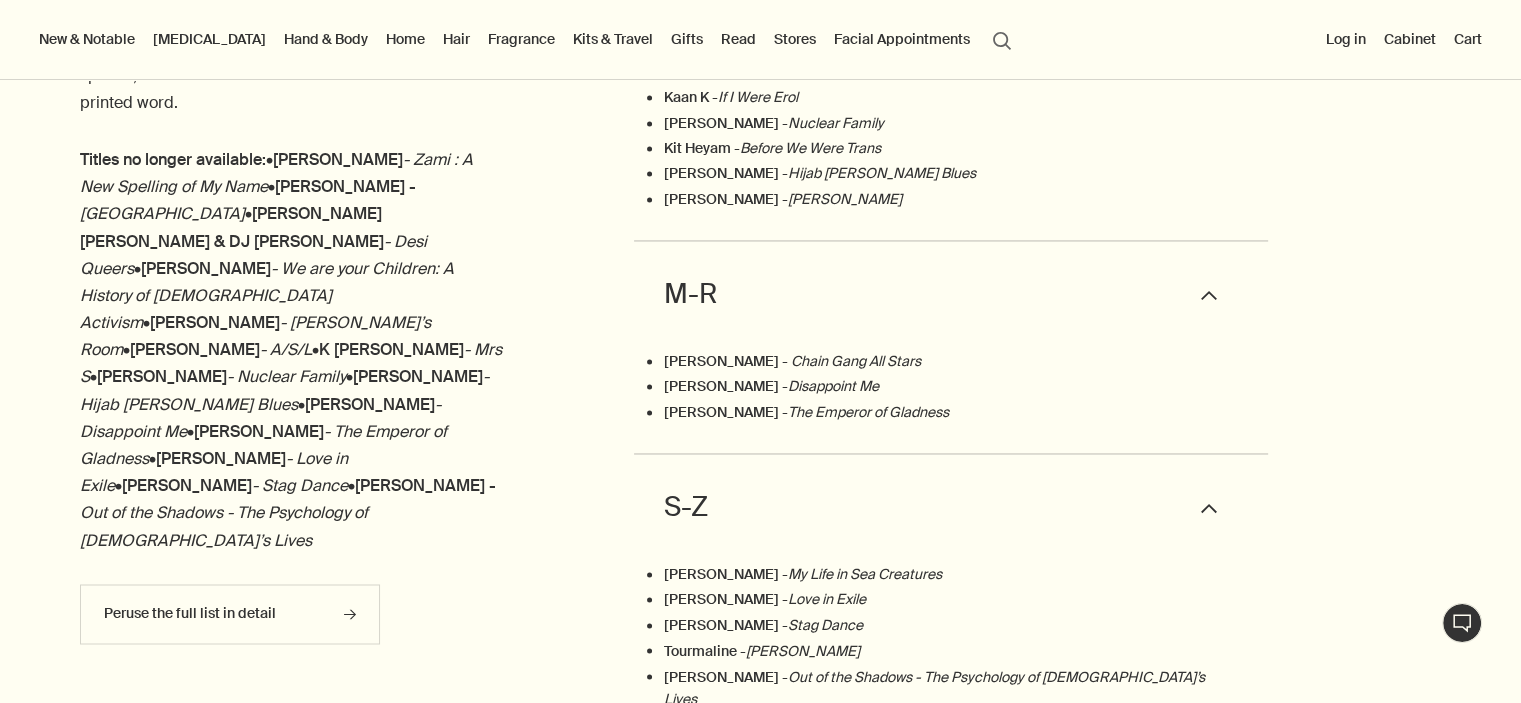 scroll, scrollTop: 3160, scrollLeft: 0, axis: vertical 